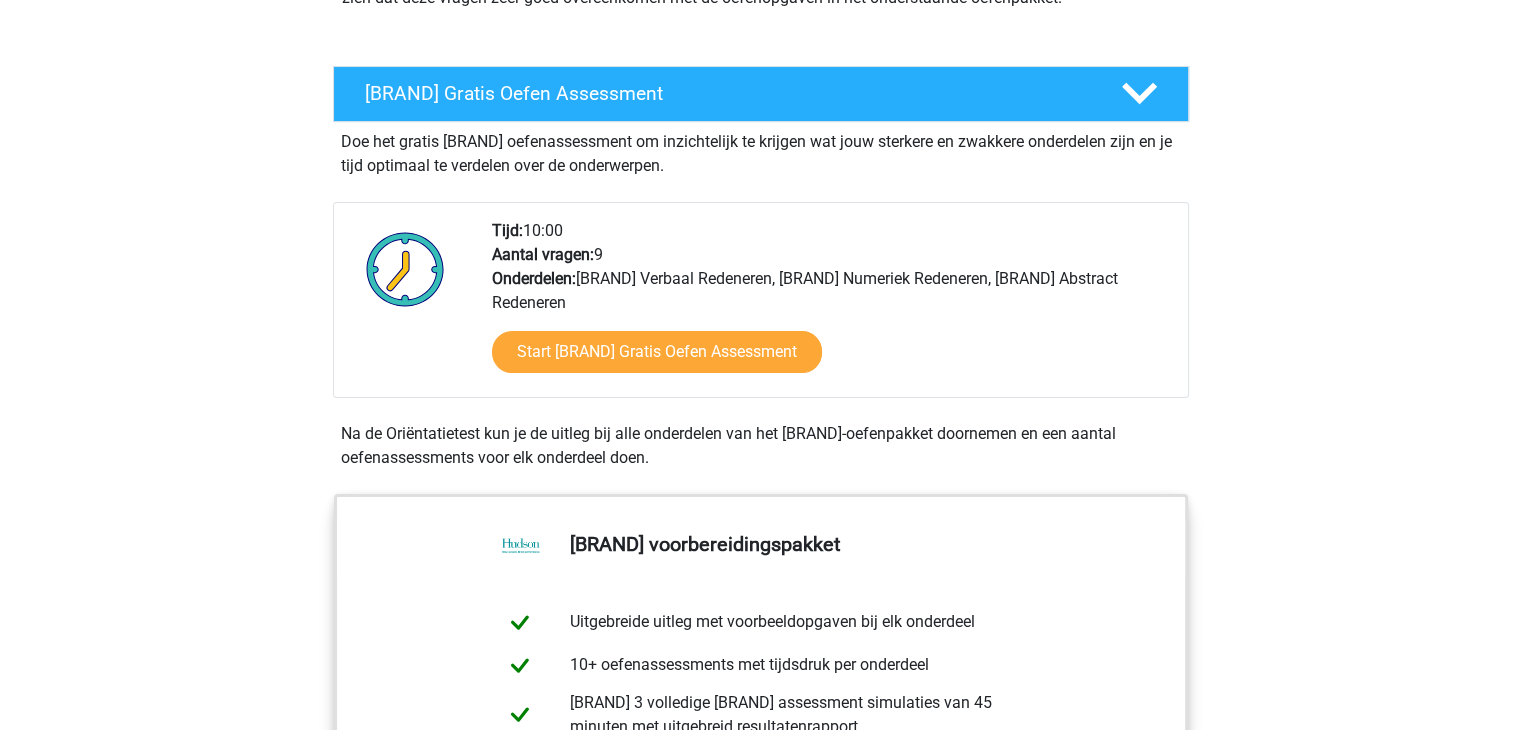scroll, scrollTop: 304, scrollLeft: 0, axis: vertical 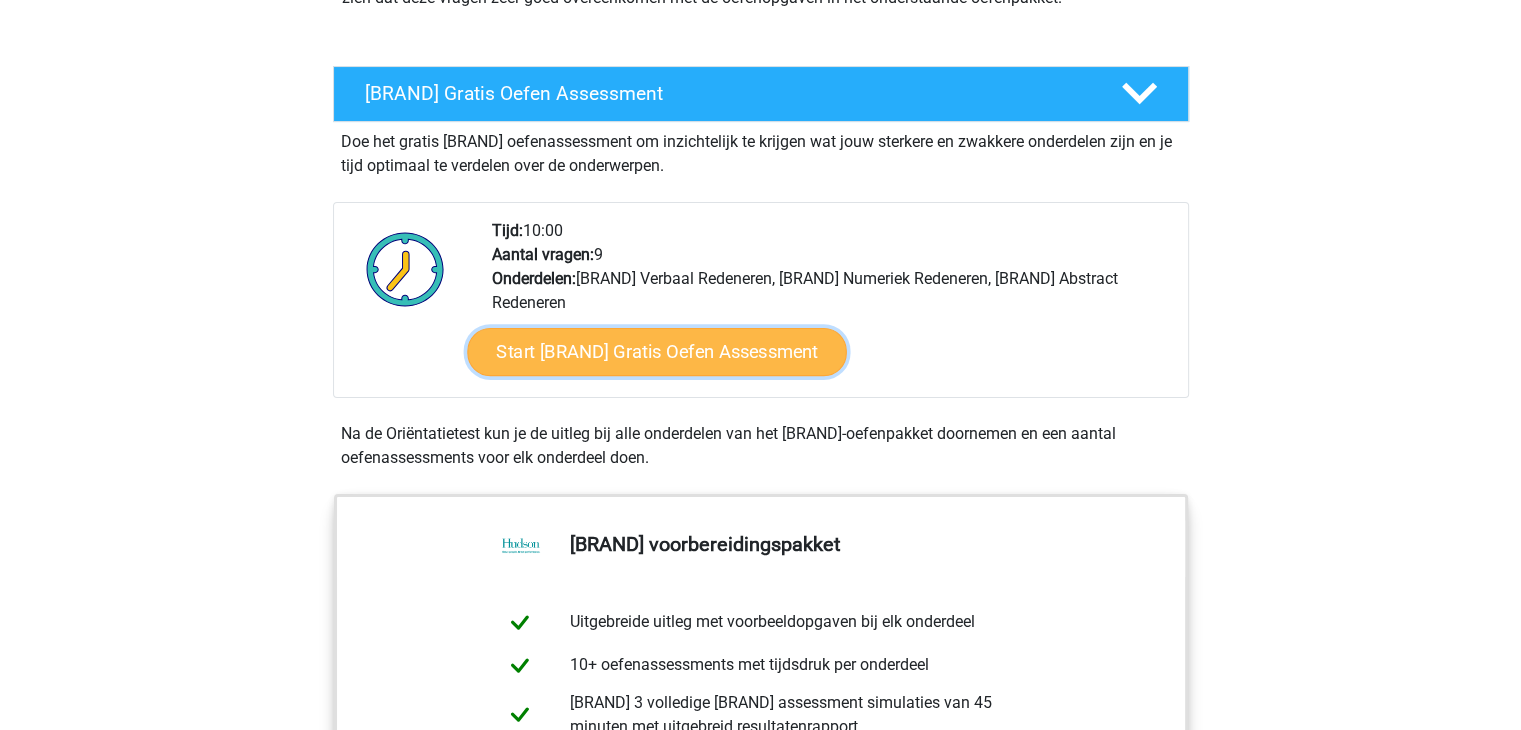 click on "Start Hudson Gratis Oefen Assessment" at bounding box center [657, 352] 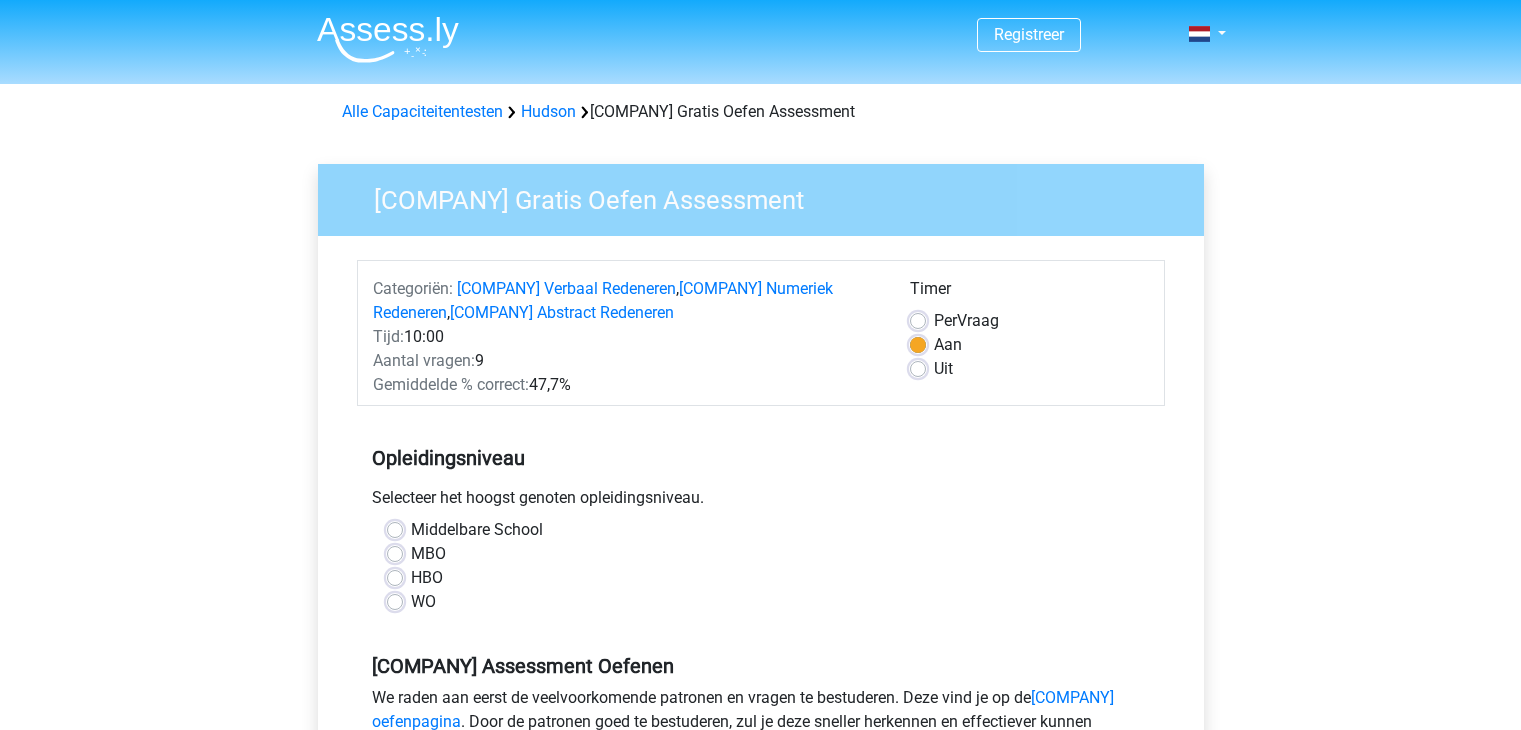 scroll, scrollTop: 0, scrollLeft: 0, axis: both 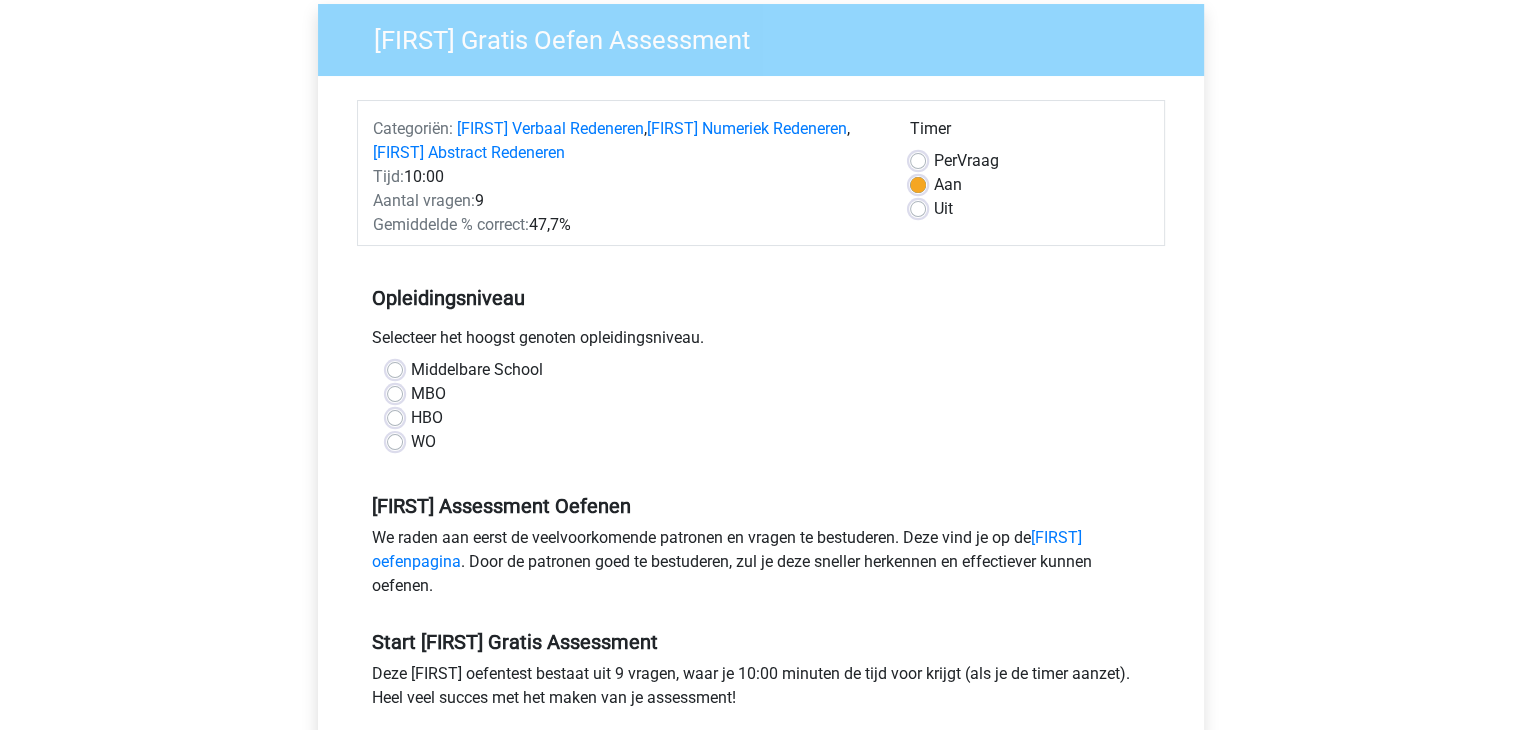 click on "HBO" at bounding box center (427, 418) 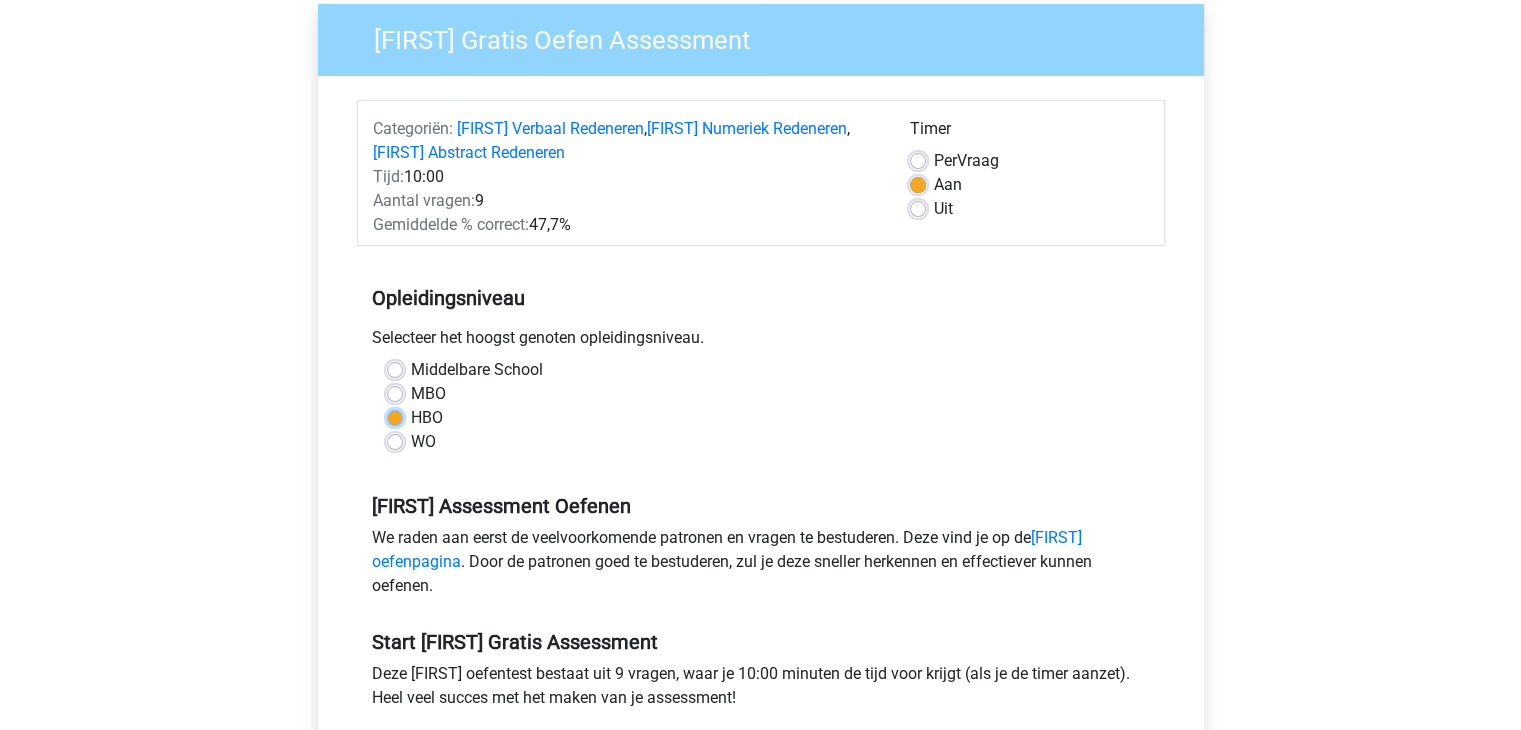 click on "HBO" at bounding box center (395, 416) 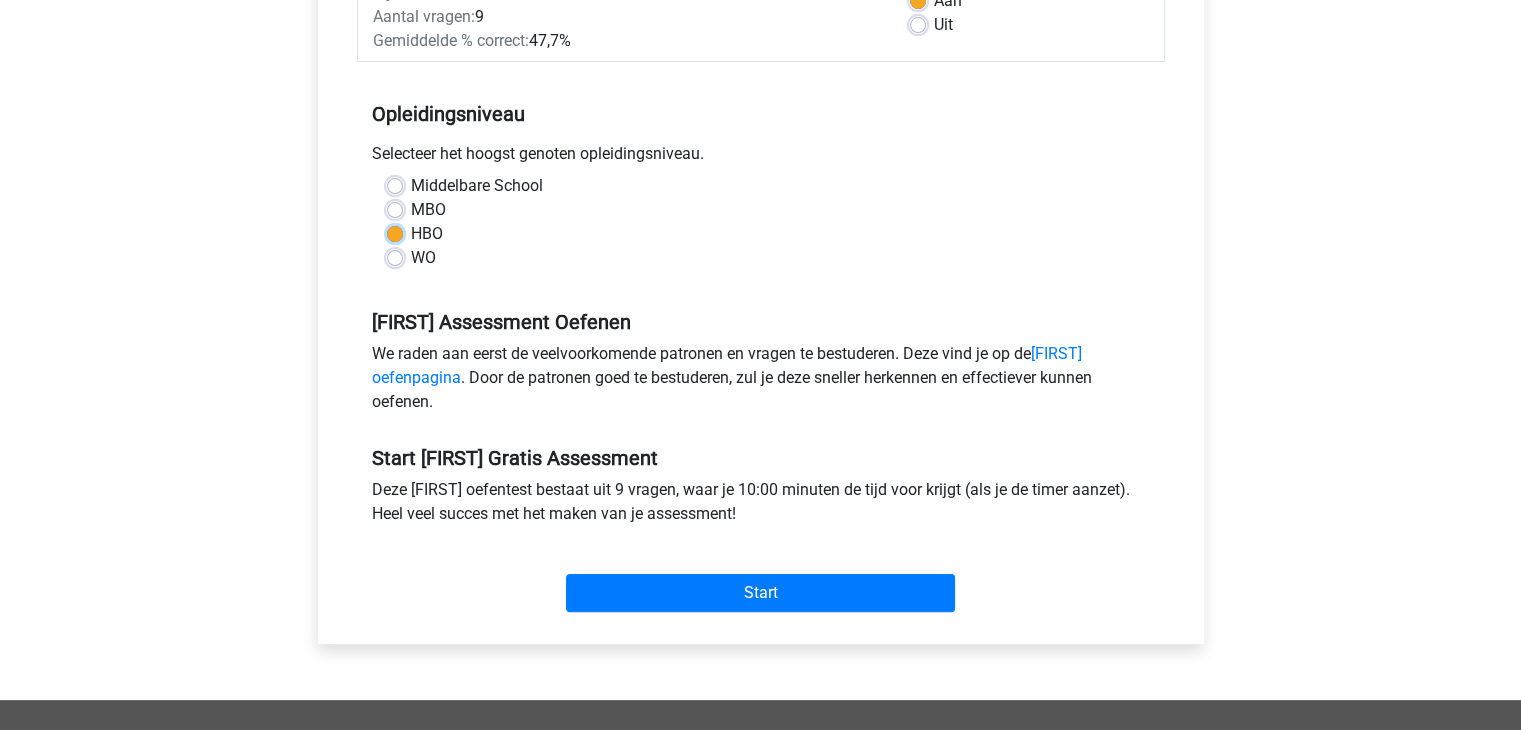 scroll, scrollTop: 347, scrollLeft: 0, axis: vertical 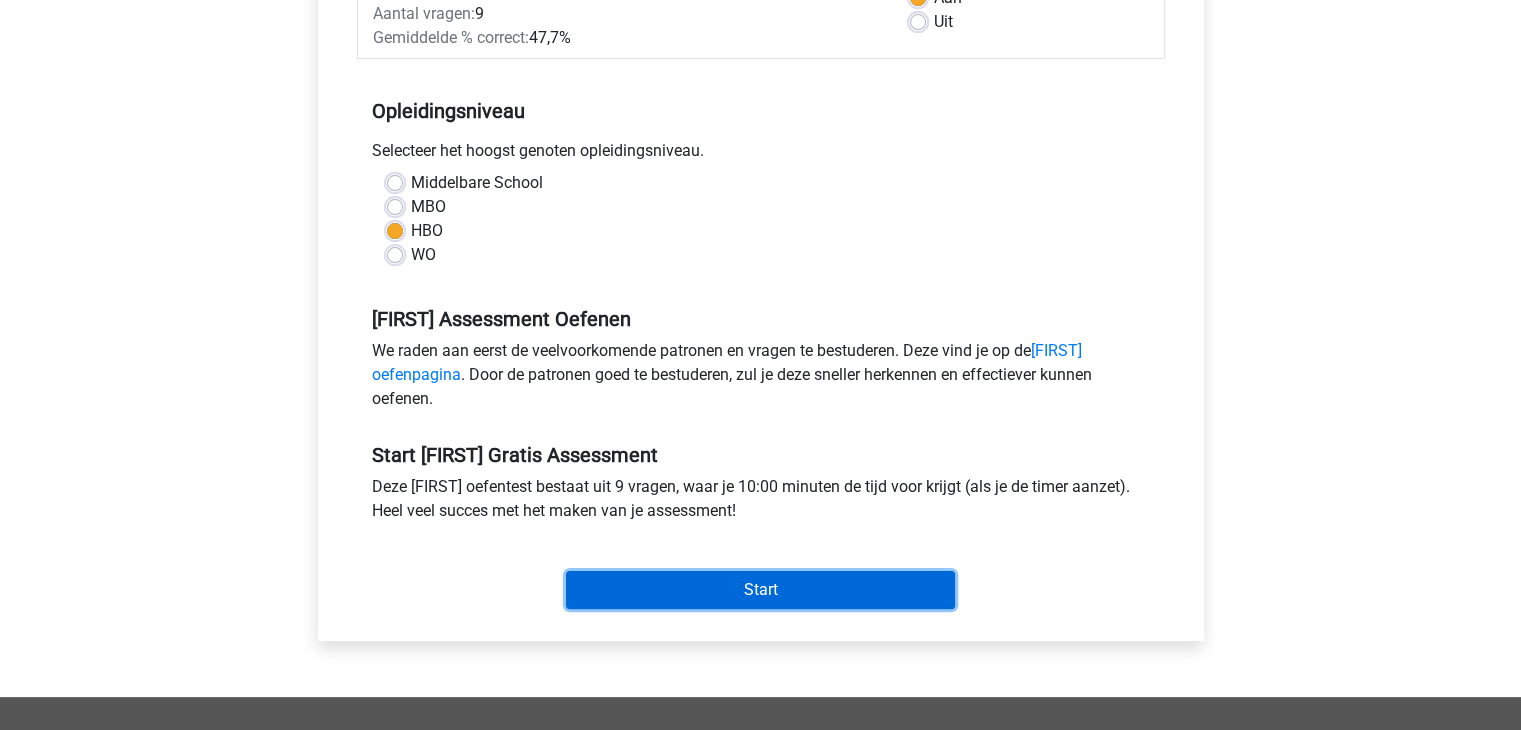 click on "Start" at bounding box center (760, 590) 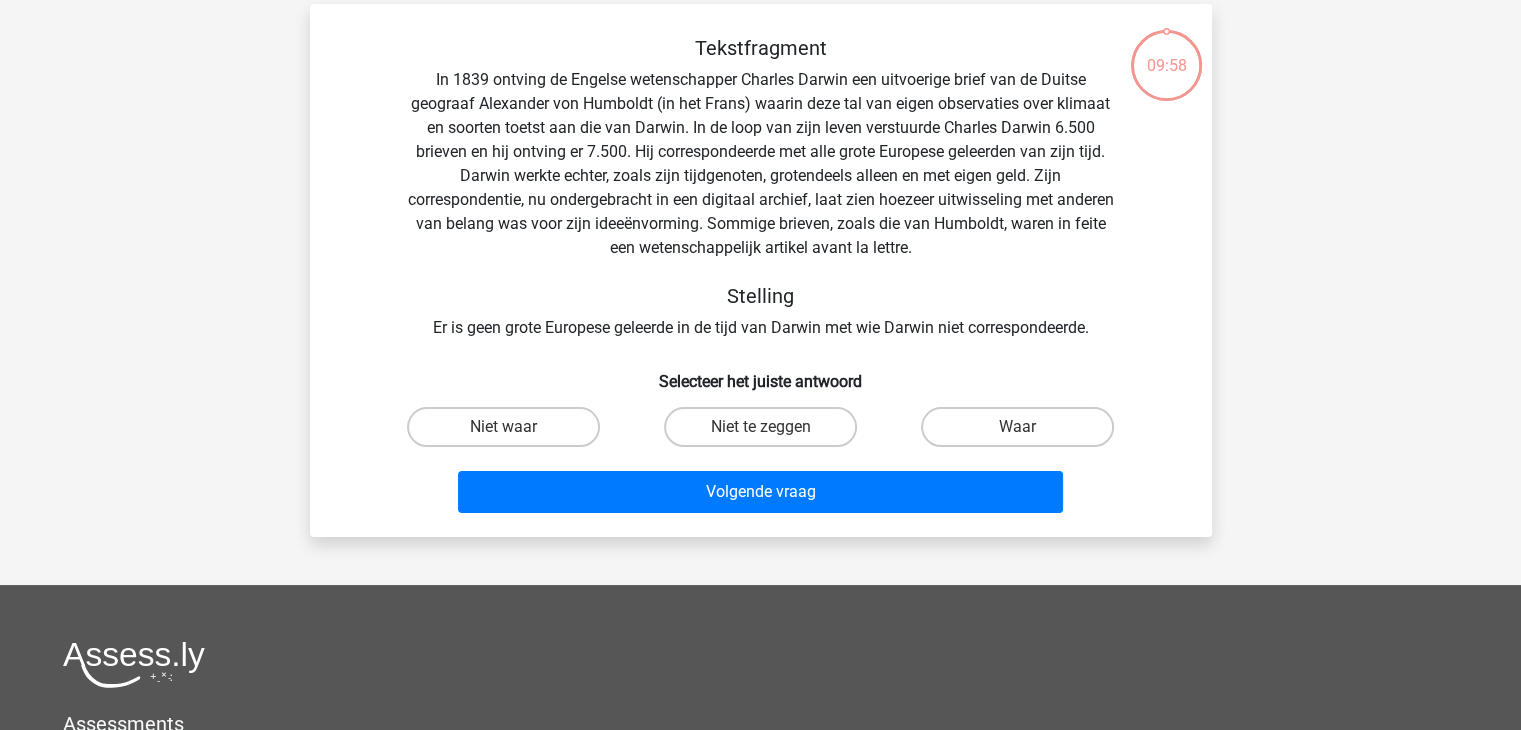 scroll, scrollTop: 100, scrollLeft: 0, axis: vertical 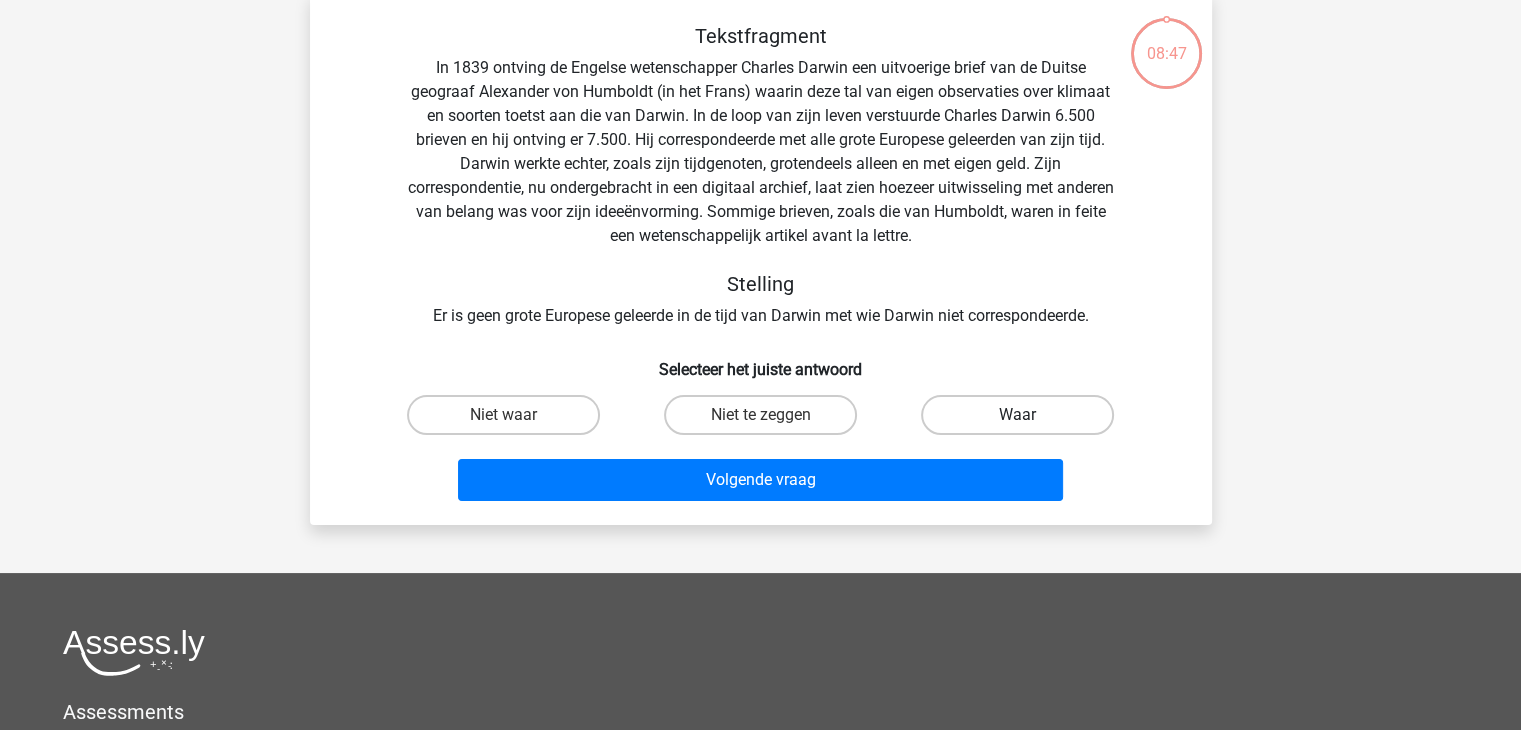 click on "Waar" at bounding box center (1017, 415) 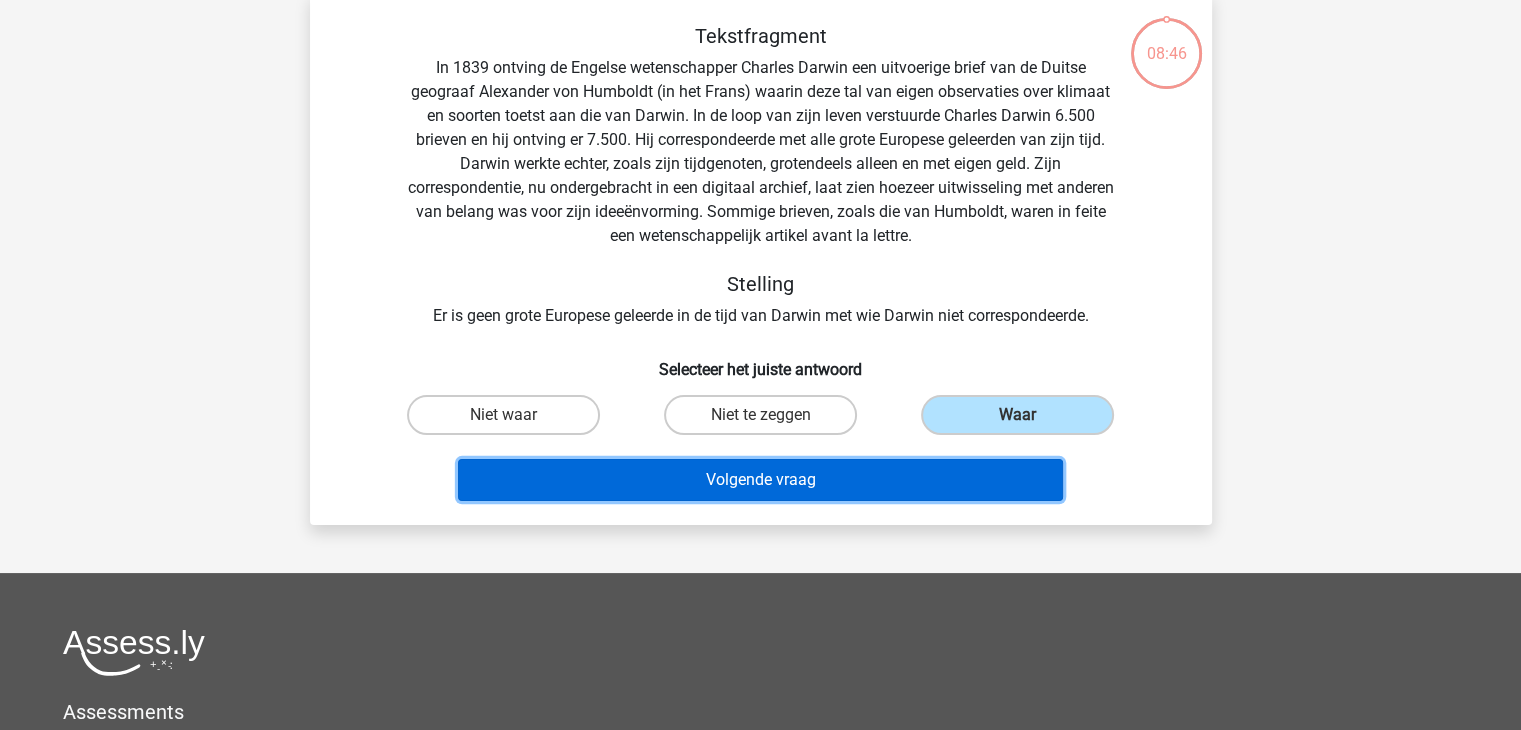 click on "Volgende vraag" at bounding box center (760, 480) 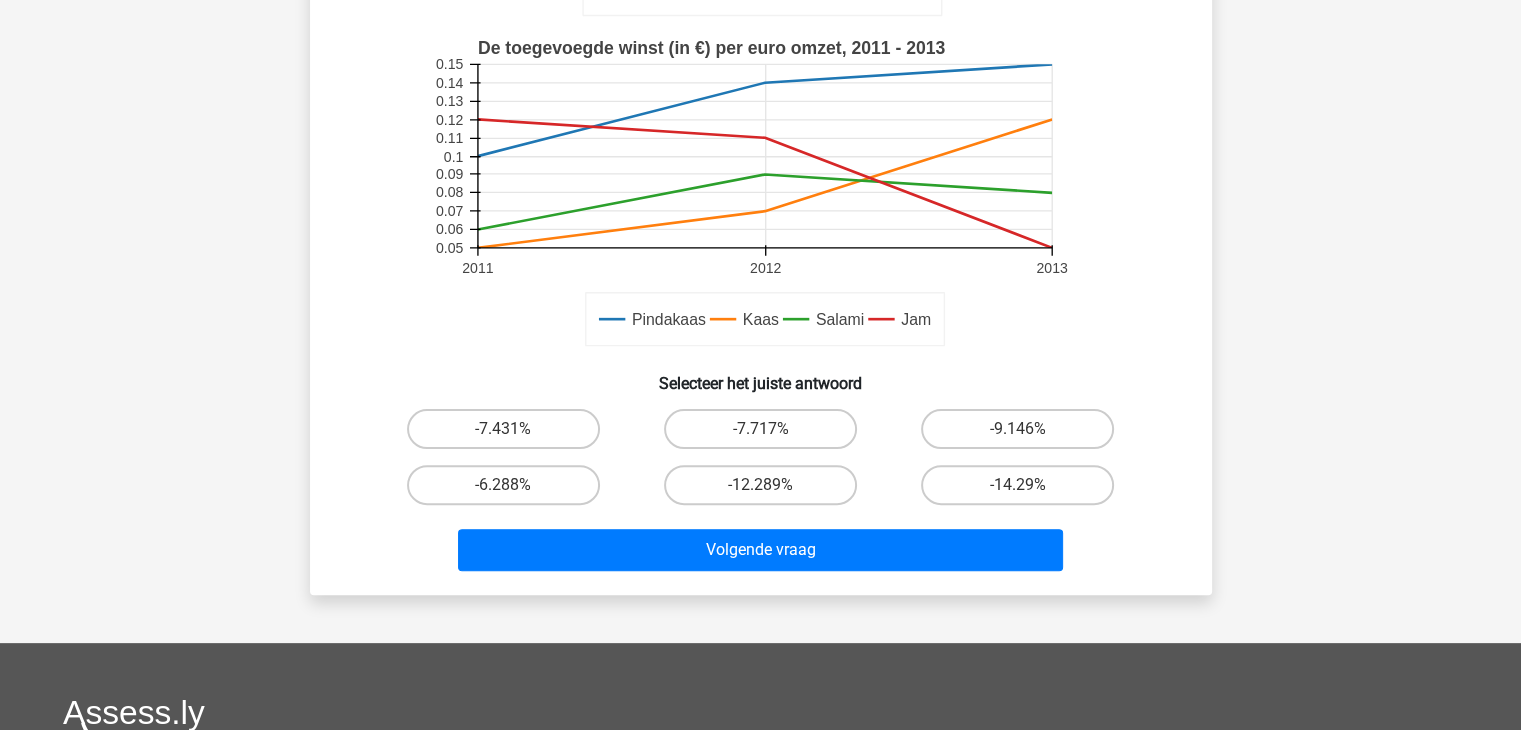 scroll, scrollTop: 487, scrollLeft: 0, axis: vertical 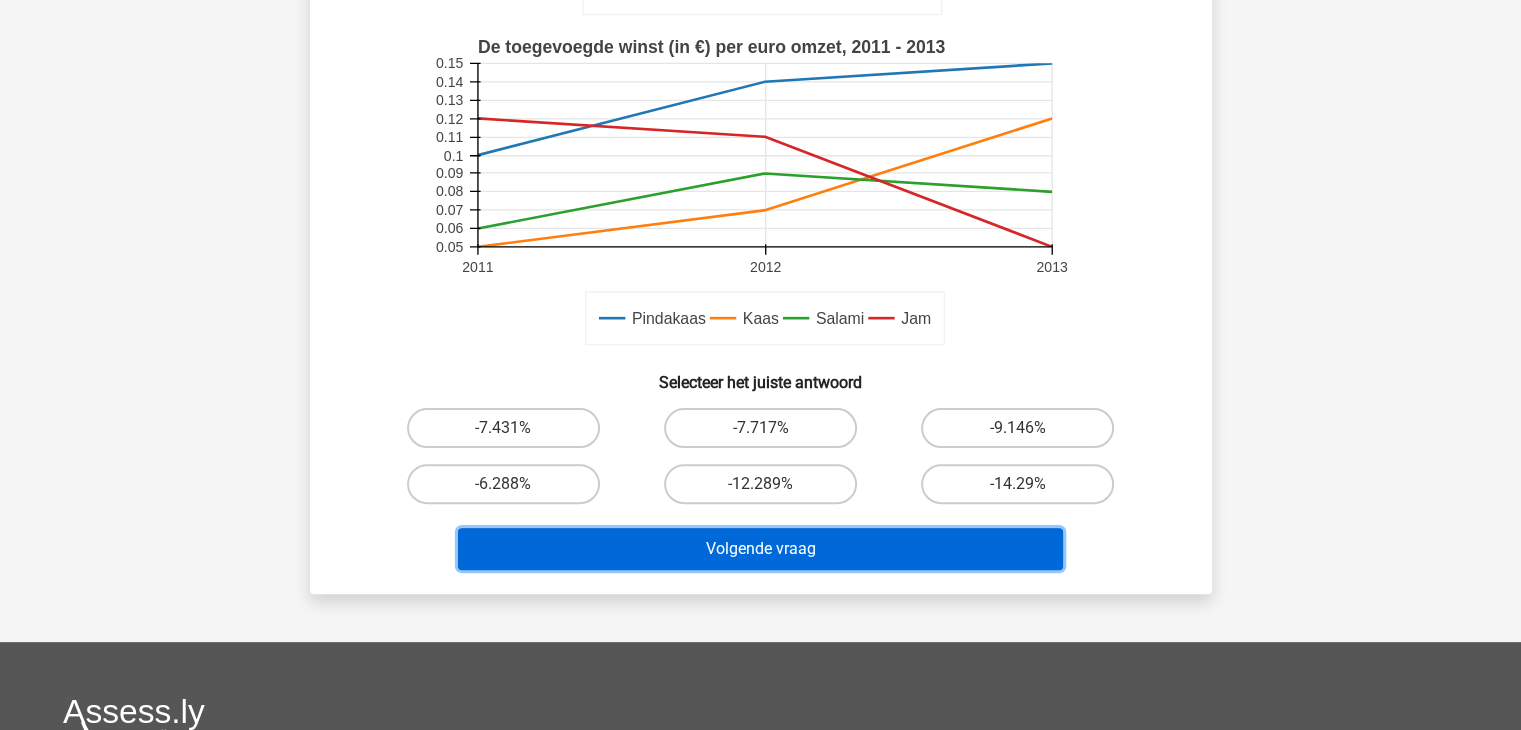 click on "Volgende vraag" at bounding box center [760, 549] 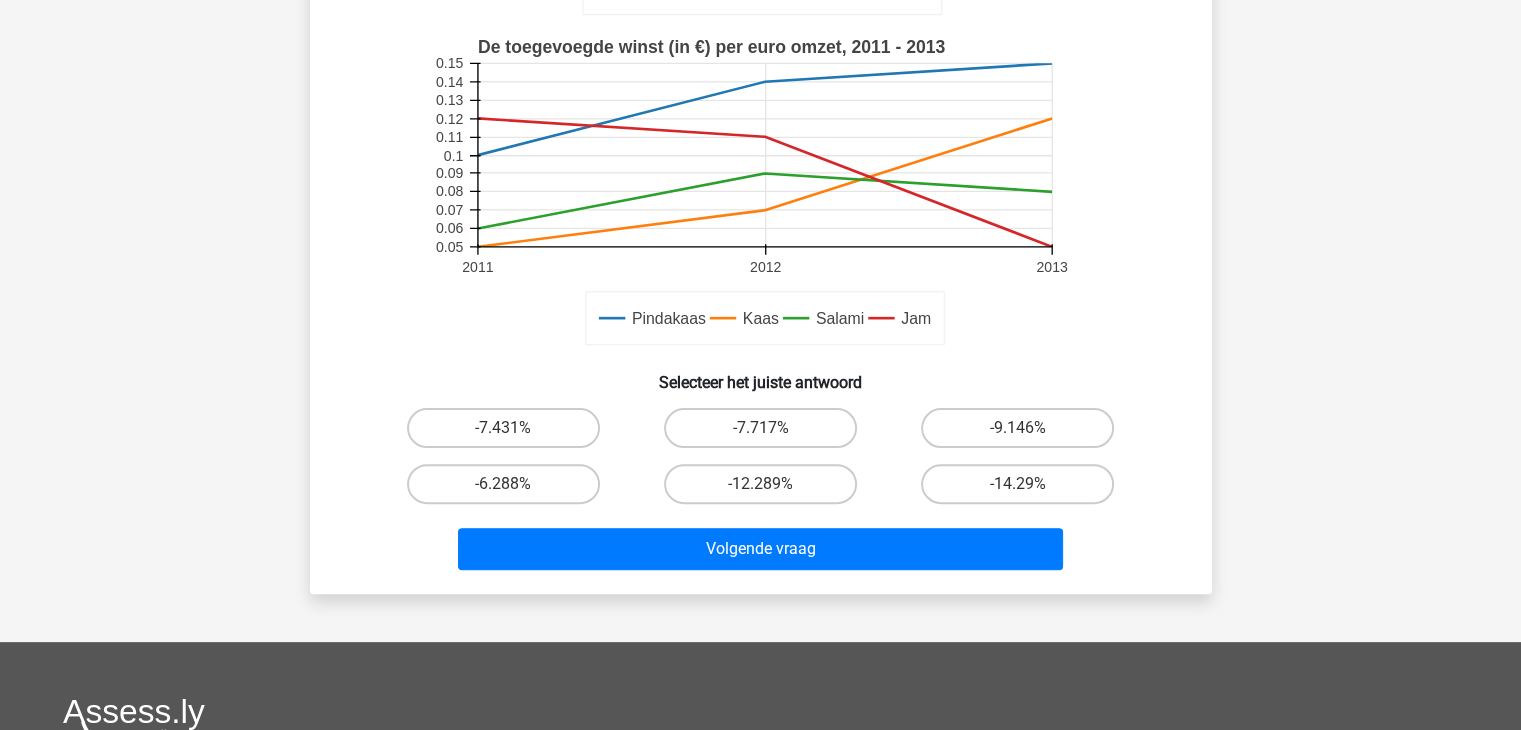 click on "Wat is de procentuele verandering van de toegevoegde winst door verkoop van Pindakaas tussen 2011 en 2012?
Pindakaas Kaas Salami Jam De toegevoegde winst (in duizenden), 2005 - 2012 2005 2006 2007 2008 2009 2010 2011 2012 50 60 70 80 90 100 110 120 130 140 150
Pindakaas Kaas Salami Jam De toegevoegde winst (in €) per euro omzet, 2011 - 2013 2011 2012 2013 0.05 0.06 0.07 0.08 0.09 0.1 0.11 0.12 0.13 0.14 0.15
Selecteer het juiste antwoord" at bounding box center [761, 99] 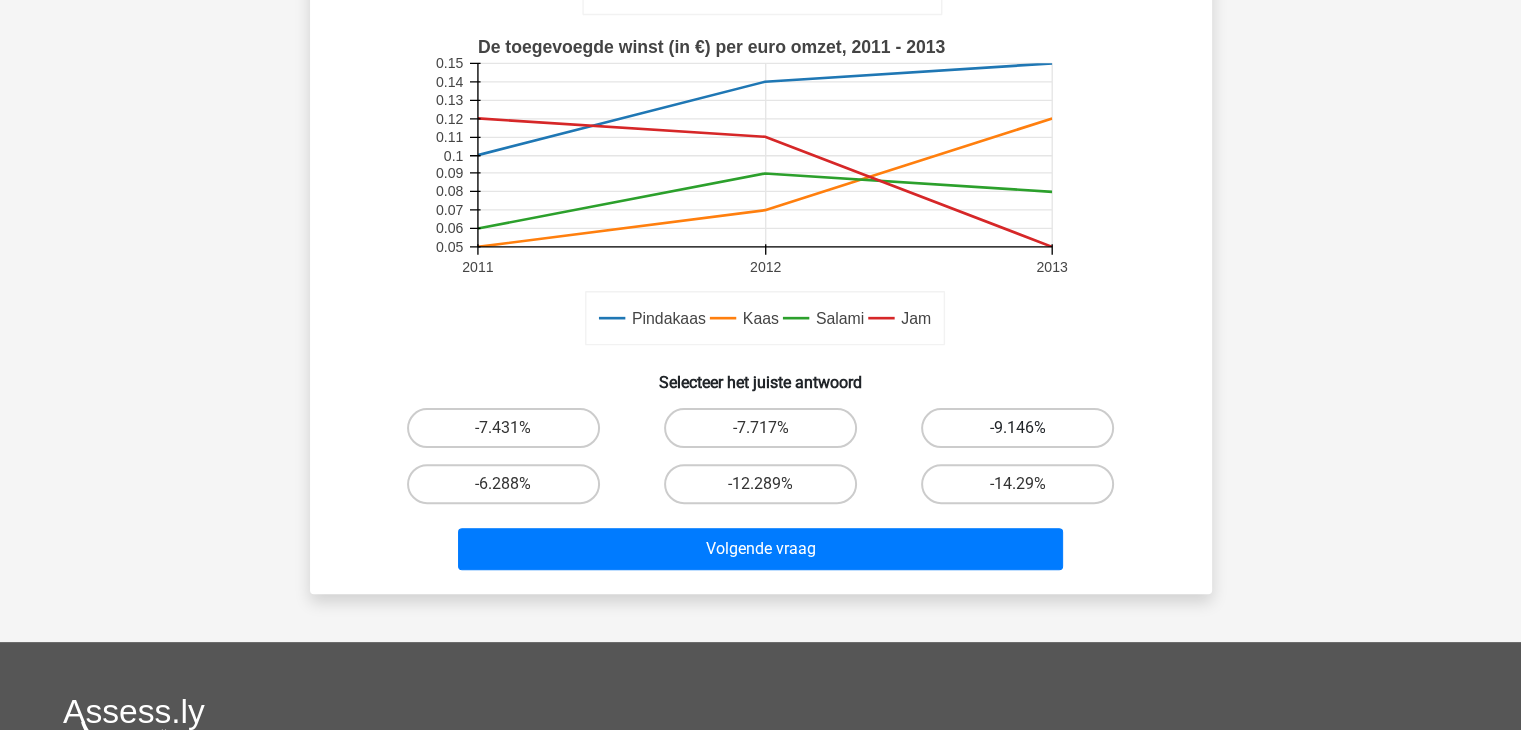 click on "-9.146%" at bounding box center [1017, 428] 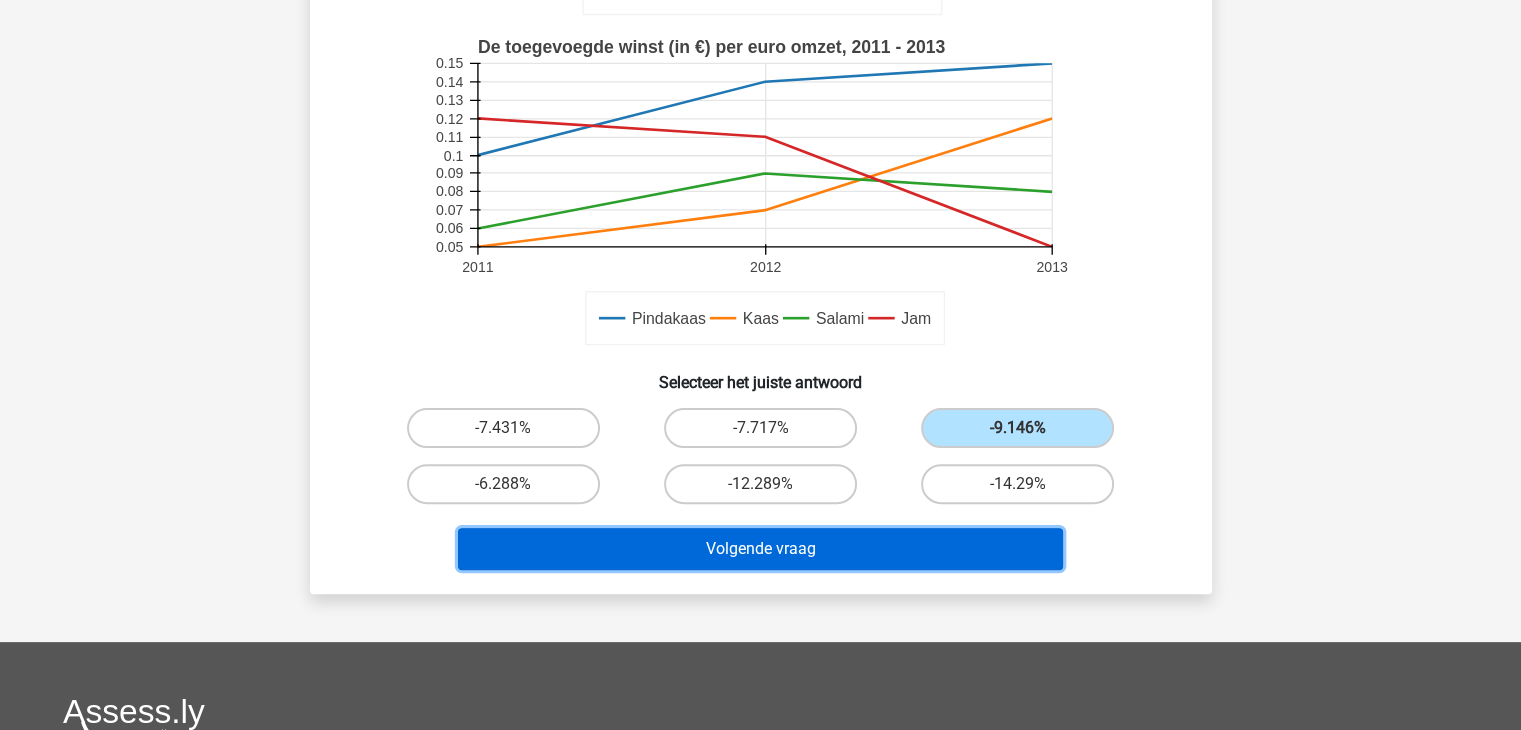 click on "Volgende vraag" at bounding box center [760, 549] 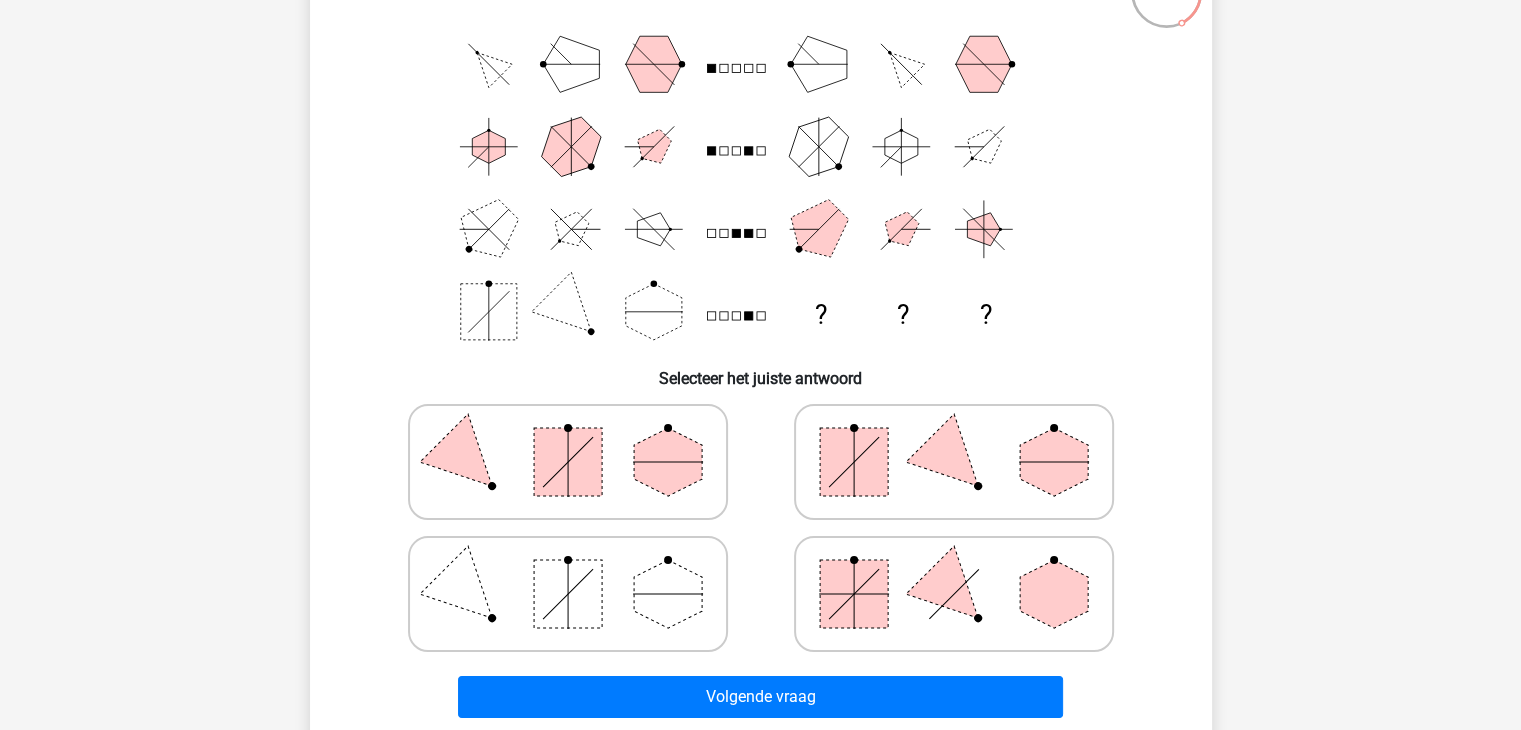 scroll, scrollTop: 172, scrollLeft: 0, axis: vertical 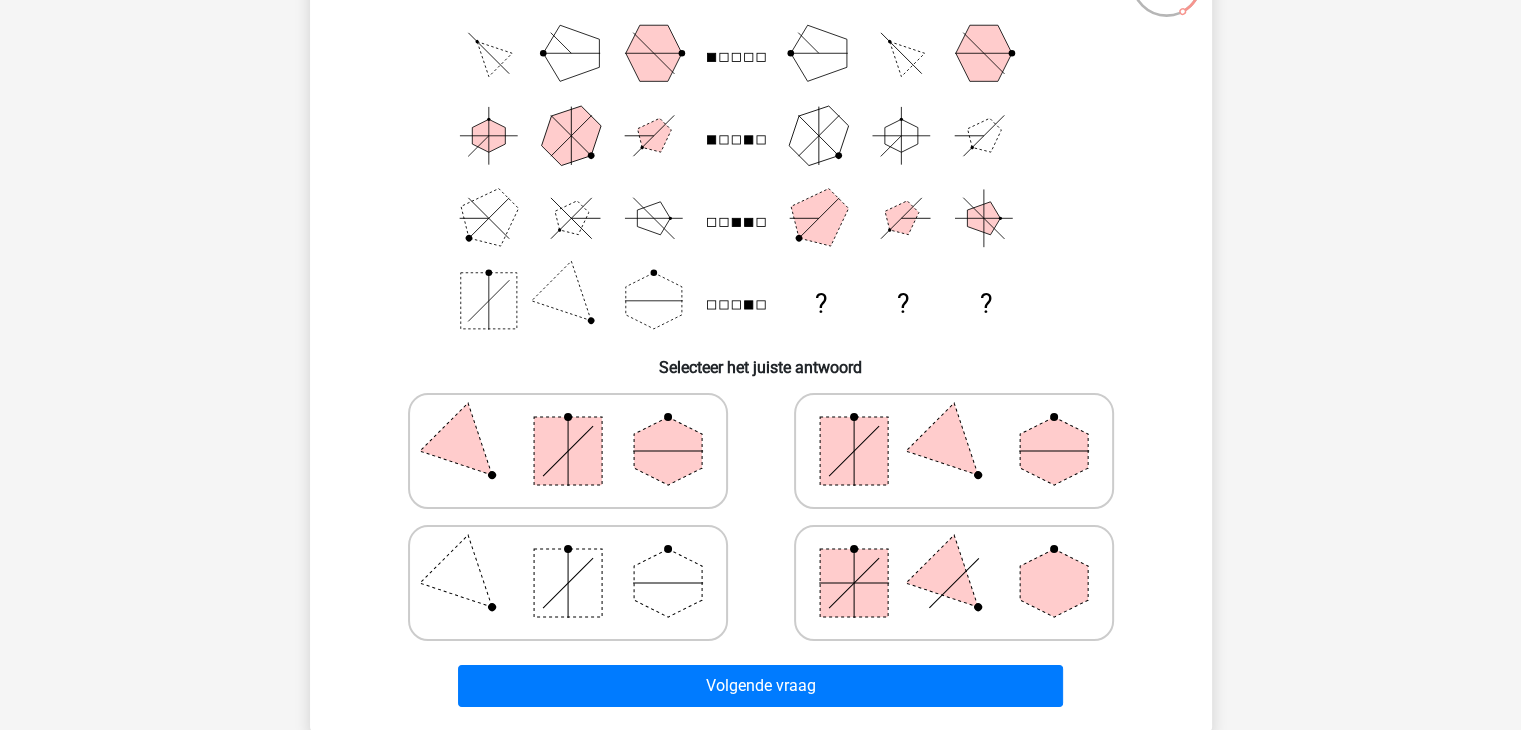 click 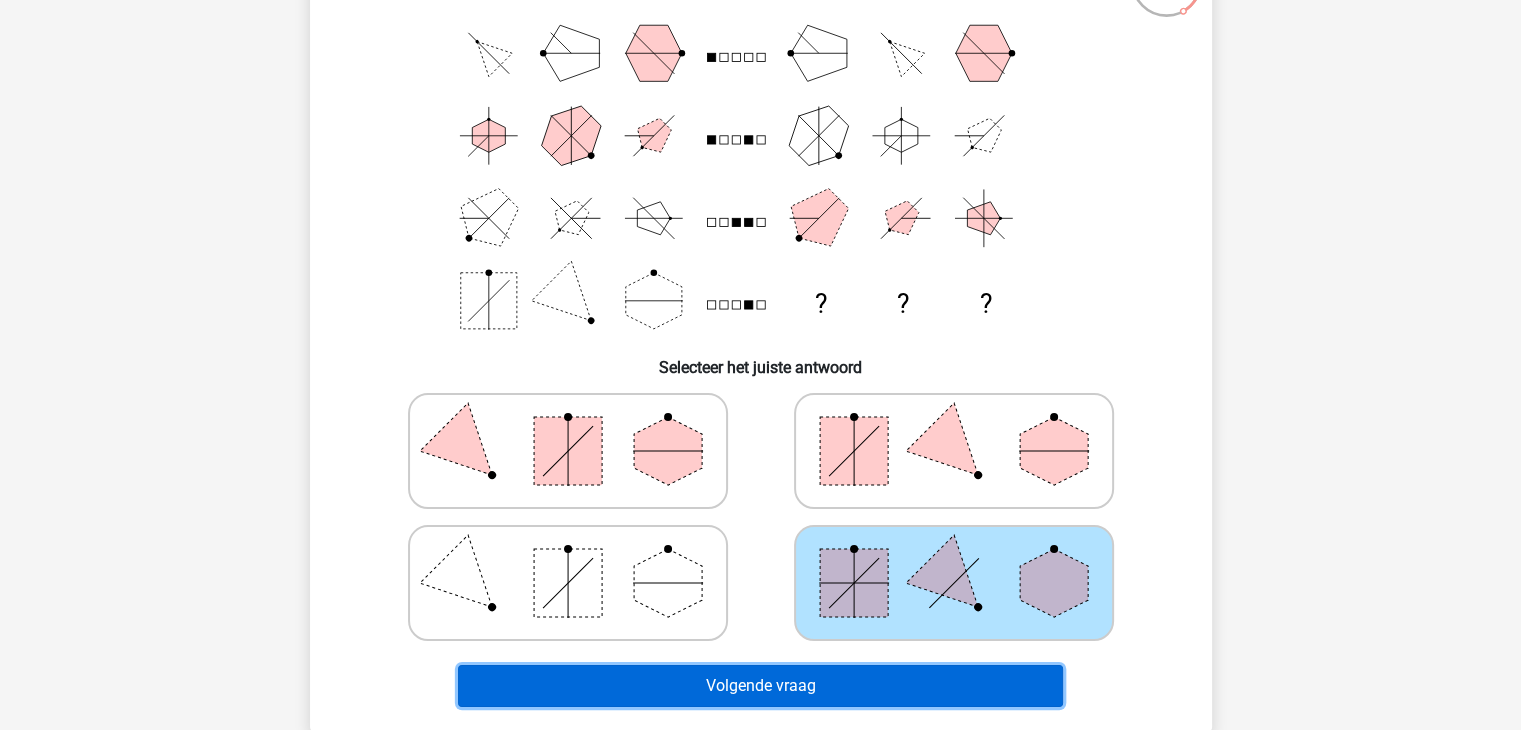 click on "Volgende vraag" at bounding box center (760, 686) 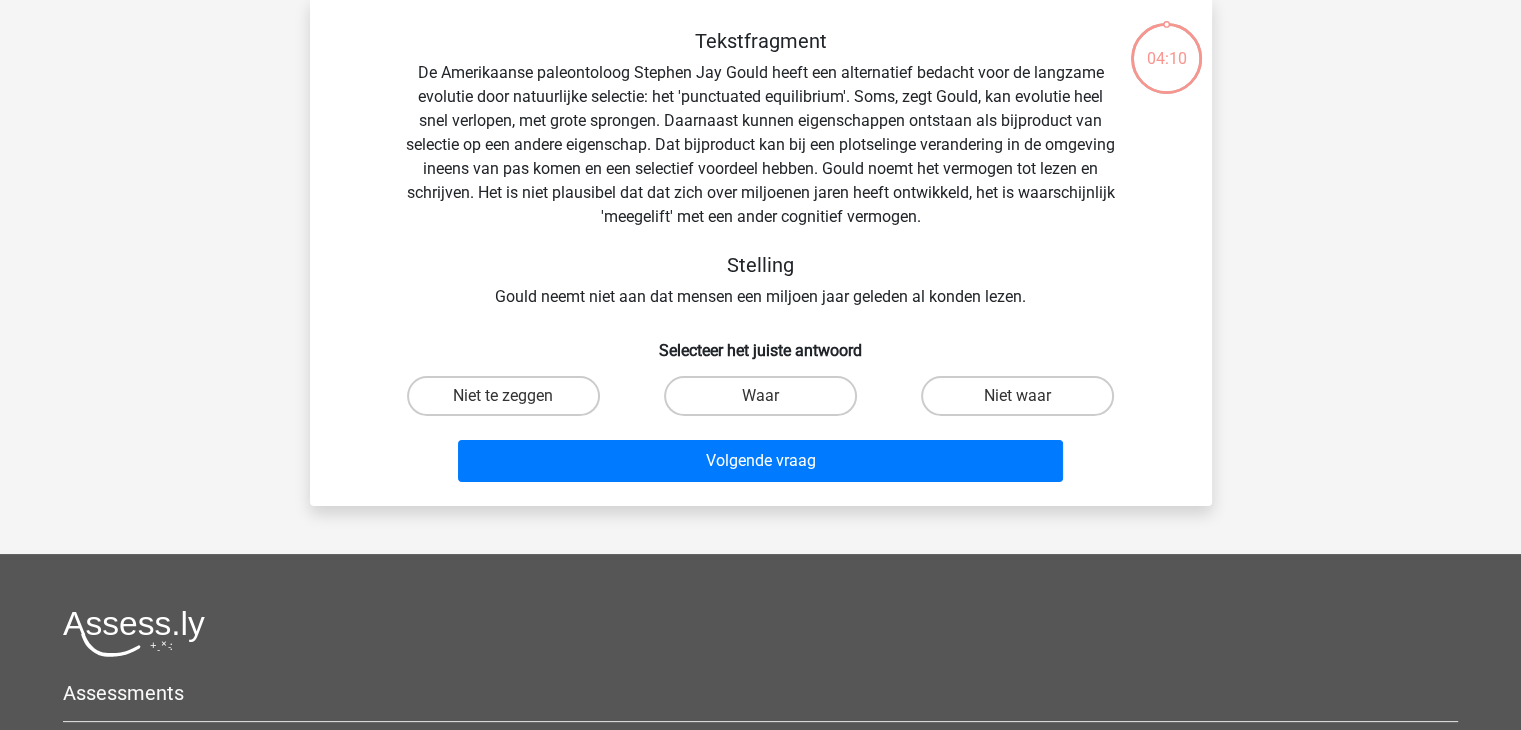 scroll, scrollTop: 92, scrollLeft: 0, axis: vertical 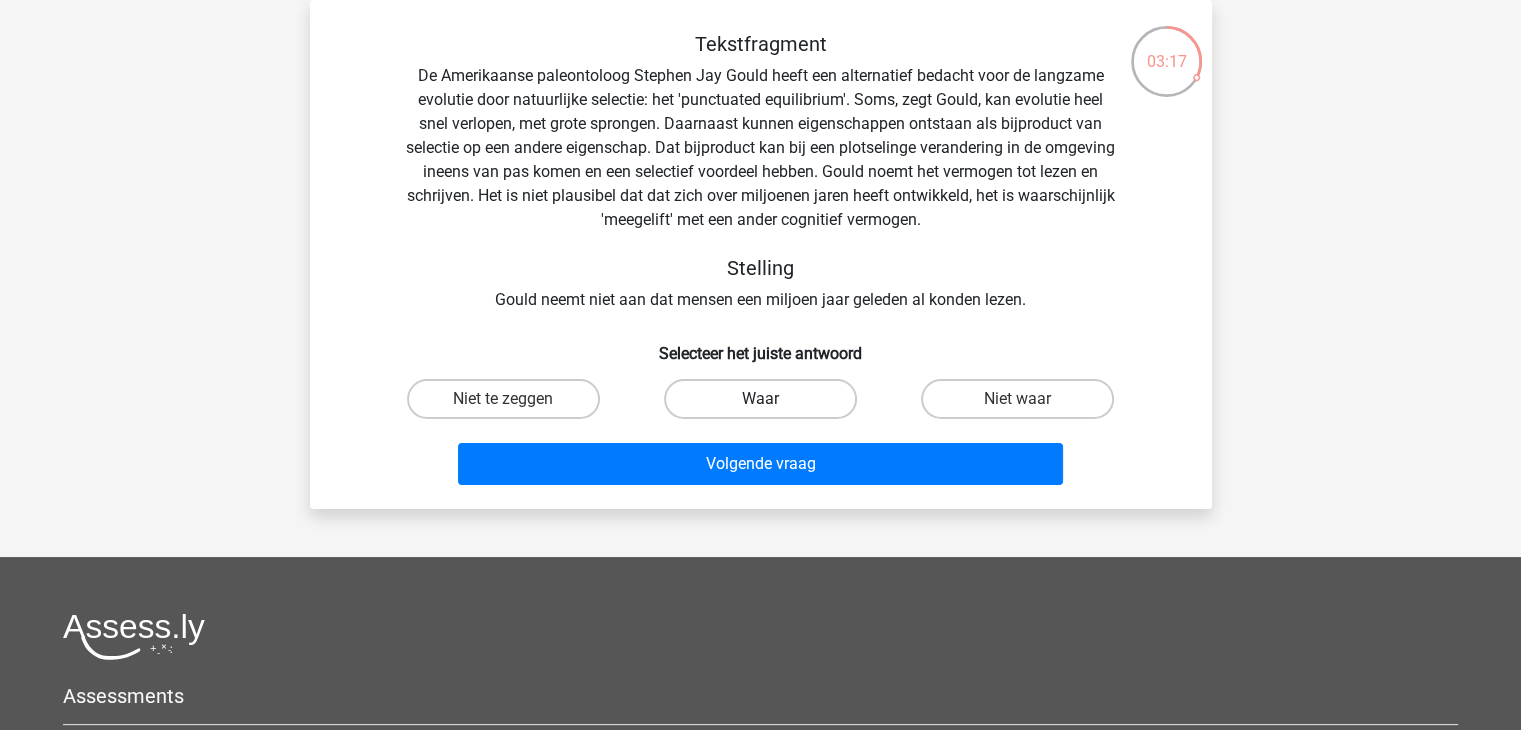 click on "Waar" at bounding box center (760, 399) 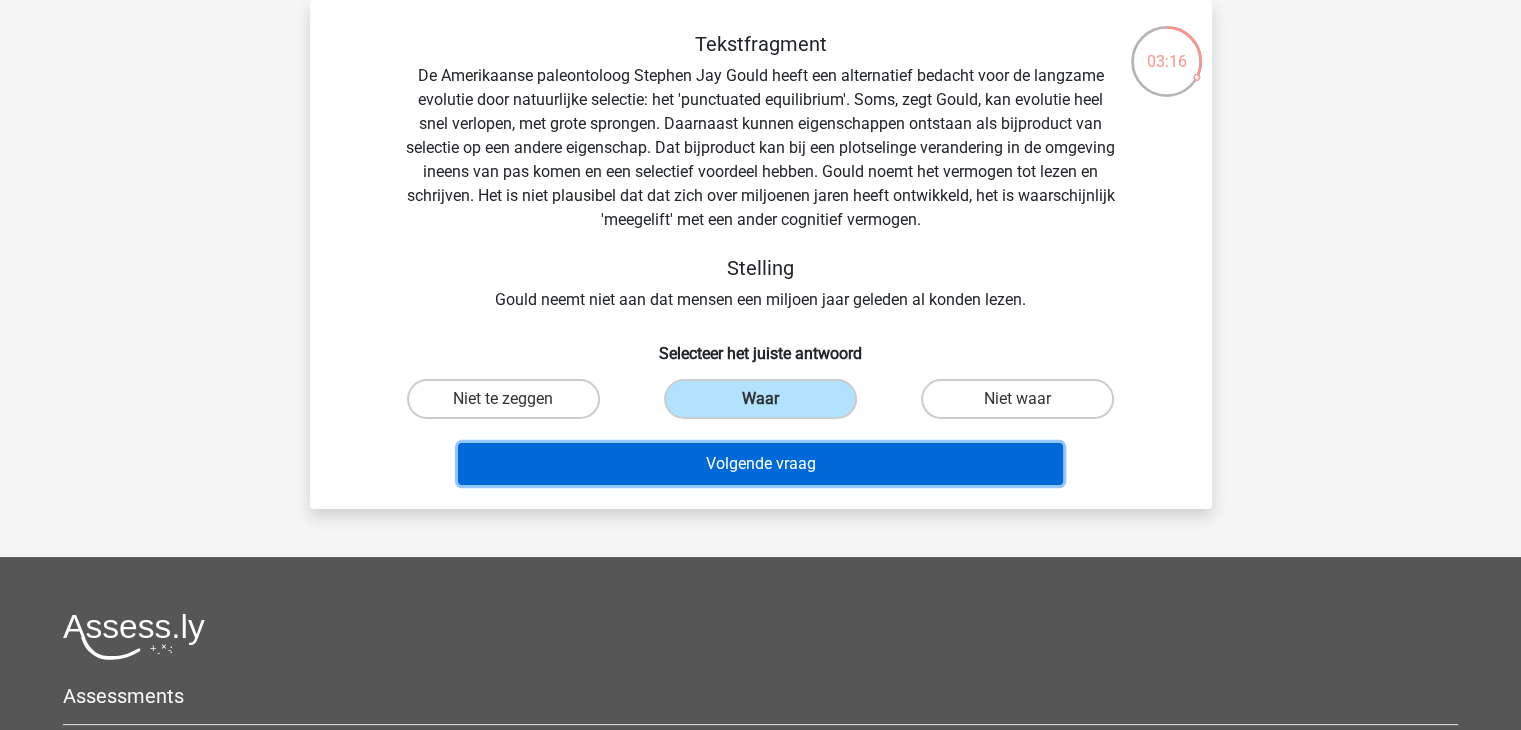 click on "Volgende vraag" at bounding box center (760, 464) 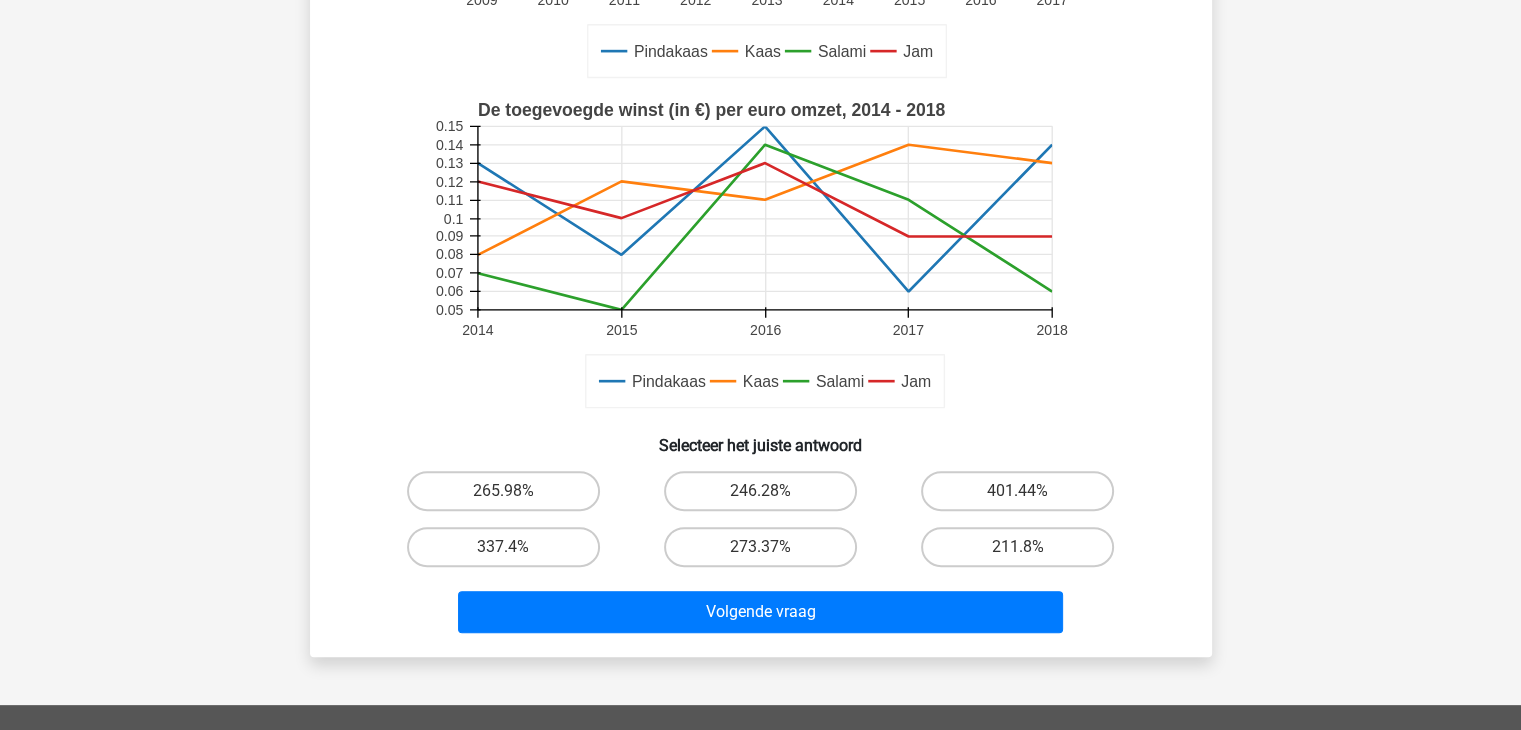 scroll, scrollTop: 504, scrollLeft: 0, axis: vertical 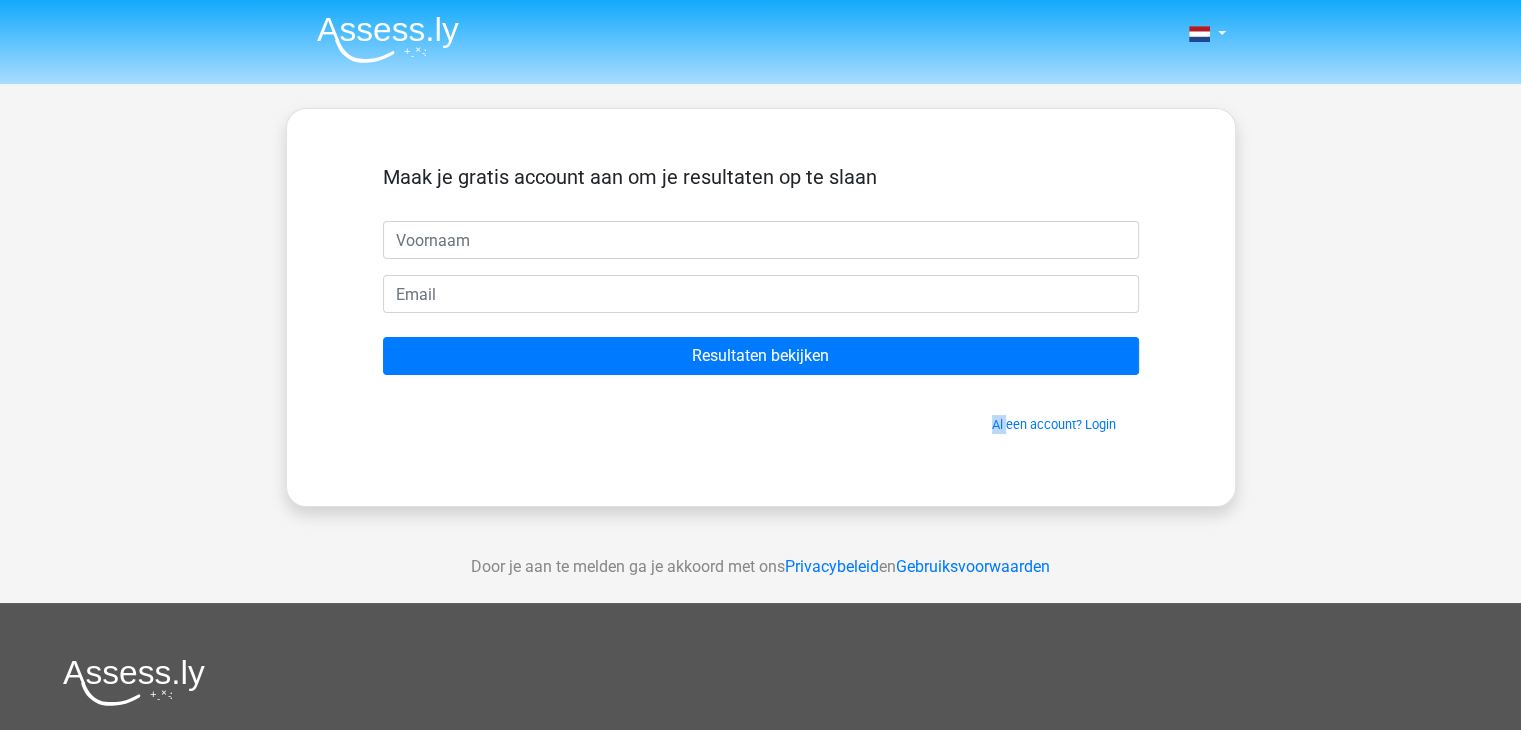 click on "Maak je gratis account aan om je resultaten op te slaan
Resultaten bekijken
Al een account? Login" at bounding box center [761, 307] 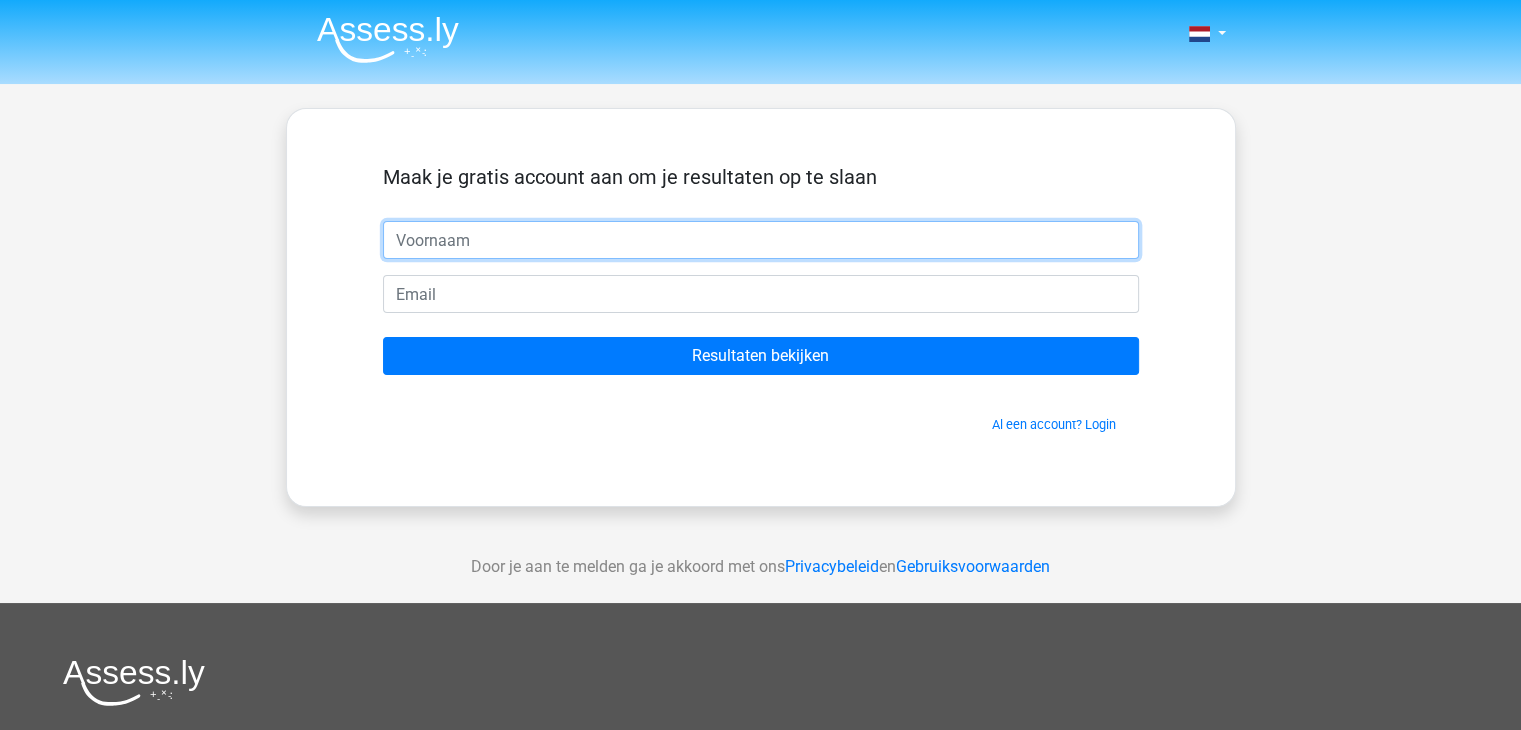 click at bounding box center [761, 240] 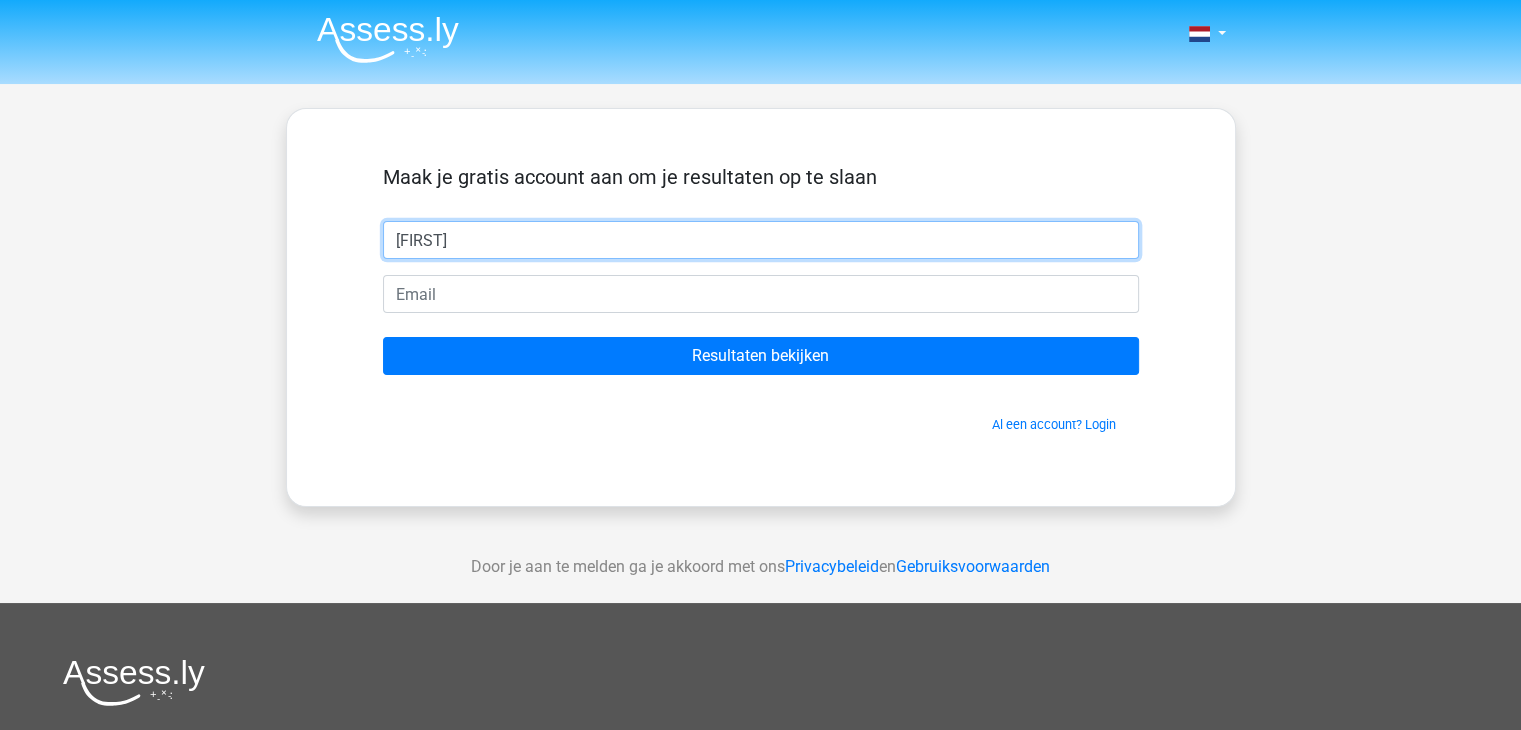 type on "[FIRST]" 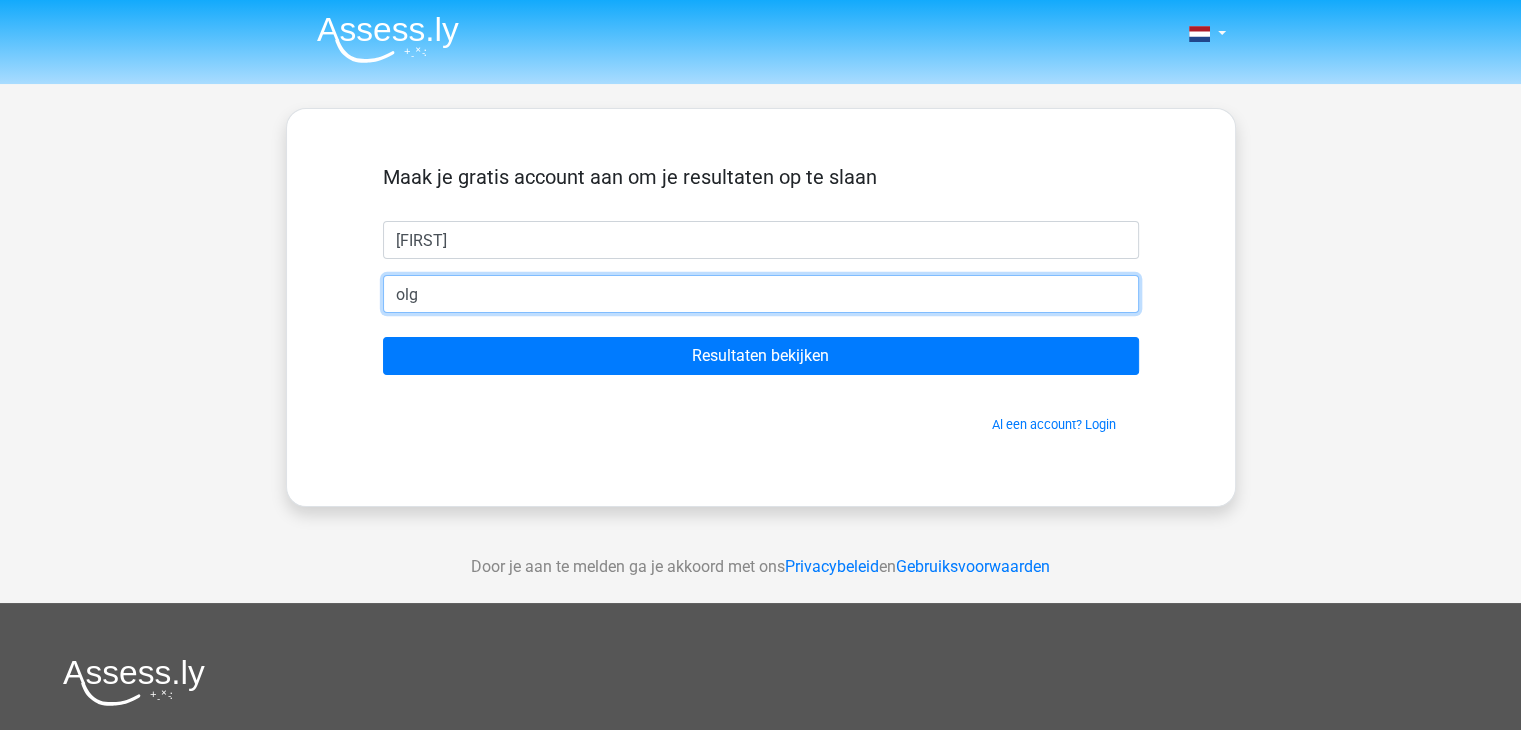 type on "[EMAIL]" 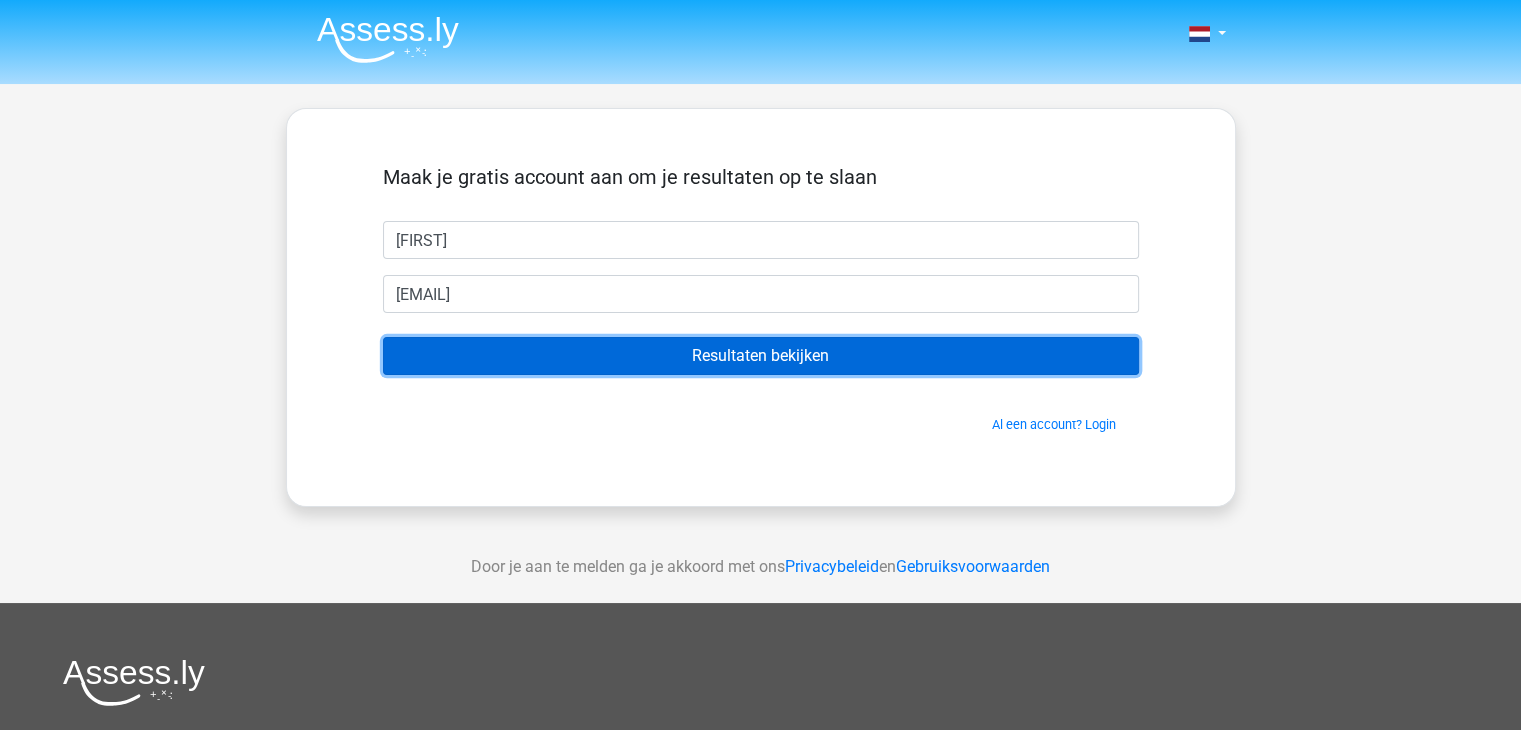 click on "Resultaten bekijken" at bounding box center (761, 356) 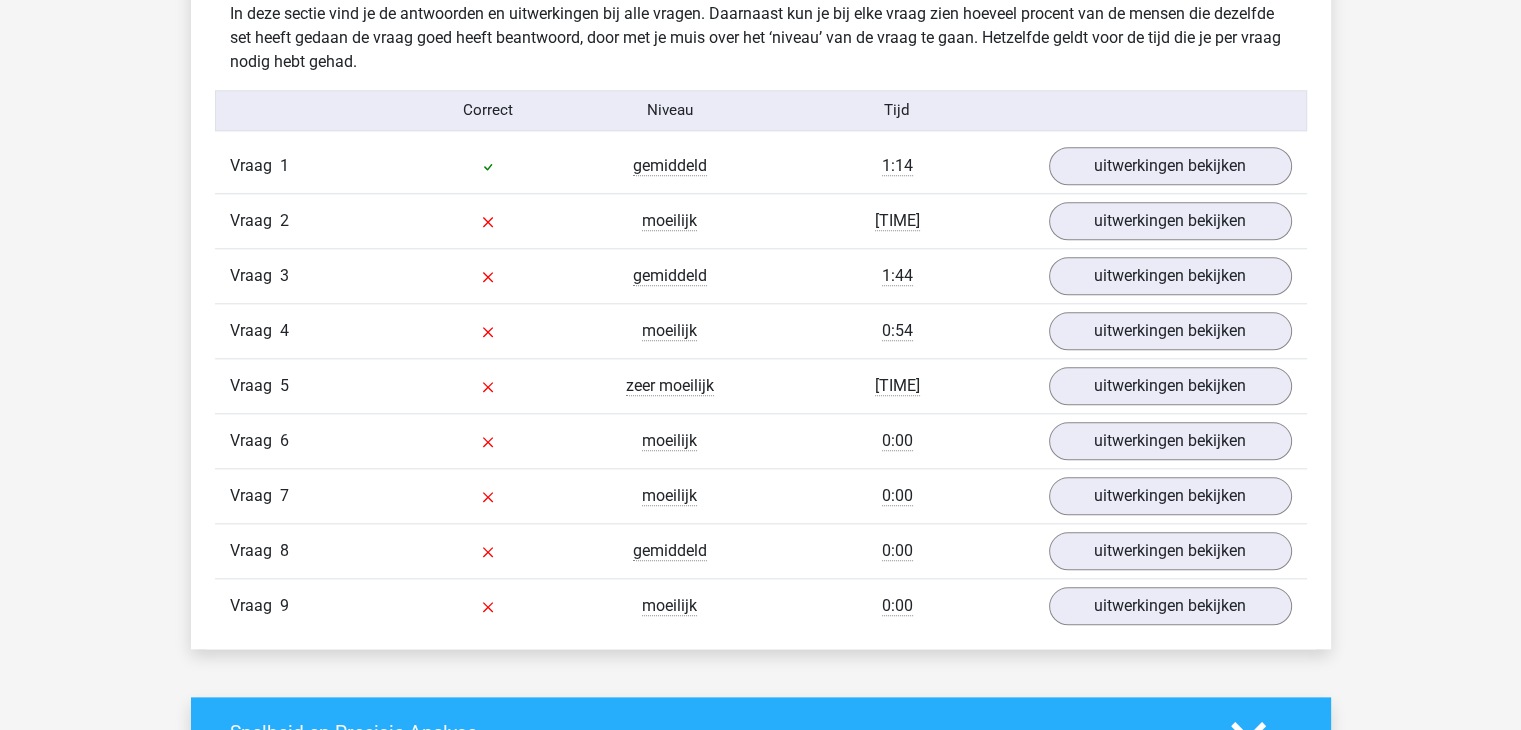 scroll, scrollTop: 2056, scrollLeft: 0, axis: vertical 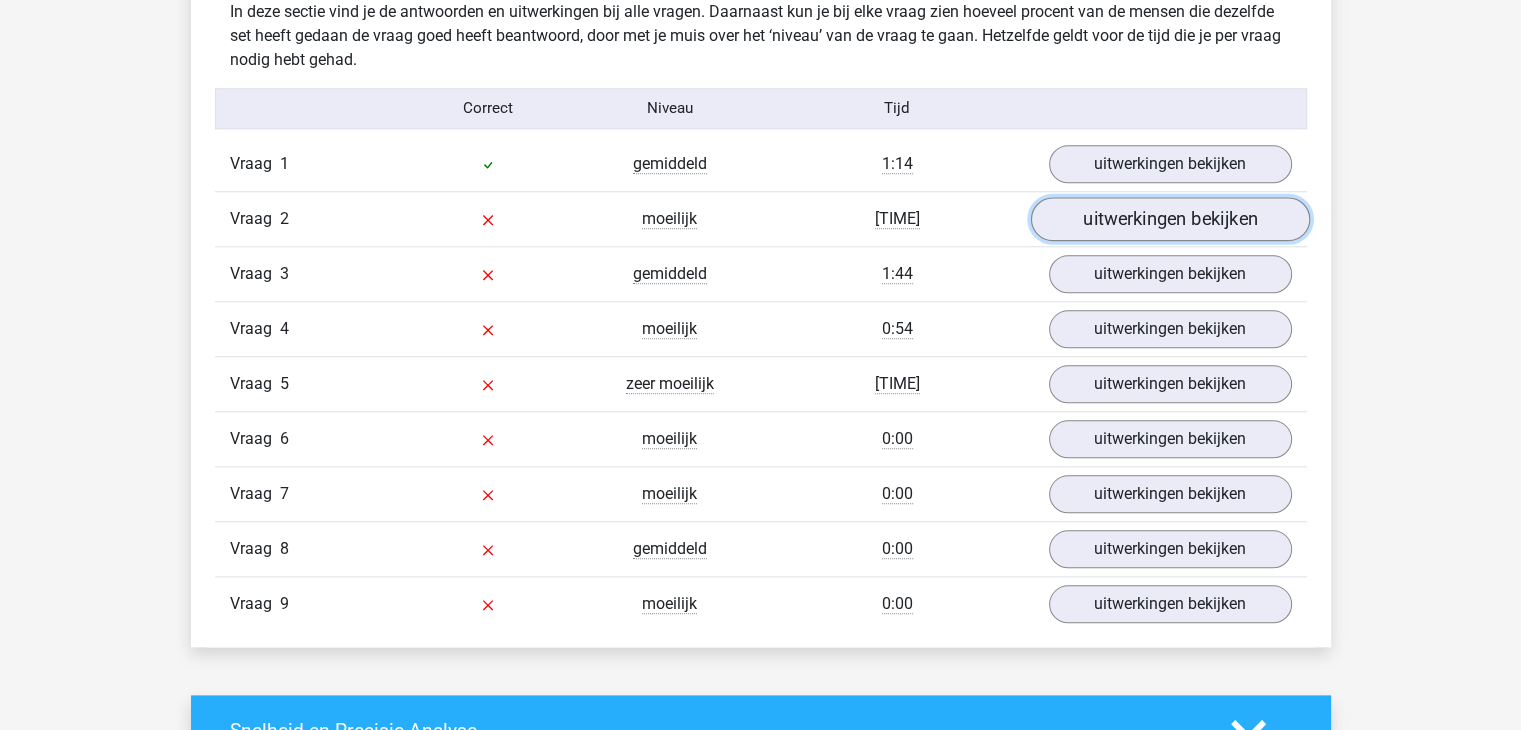 click on "uitwerkingen bekijken" at bounding box center [1169, 219] 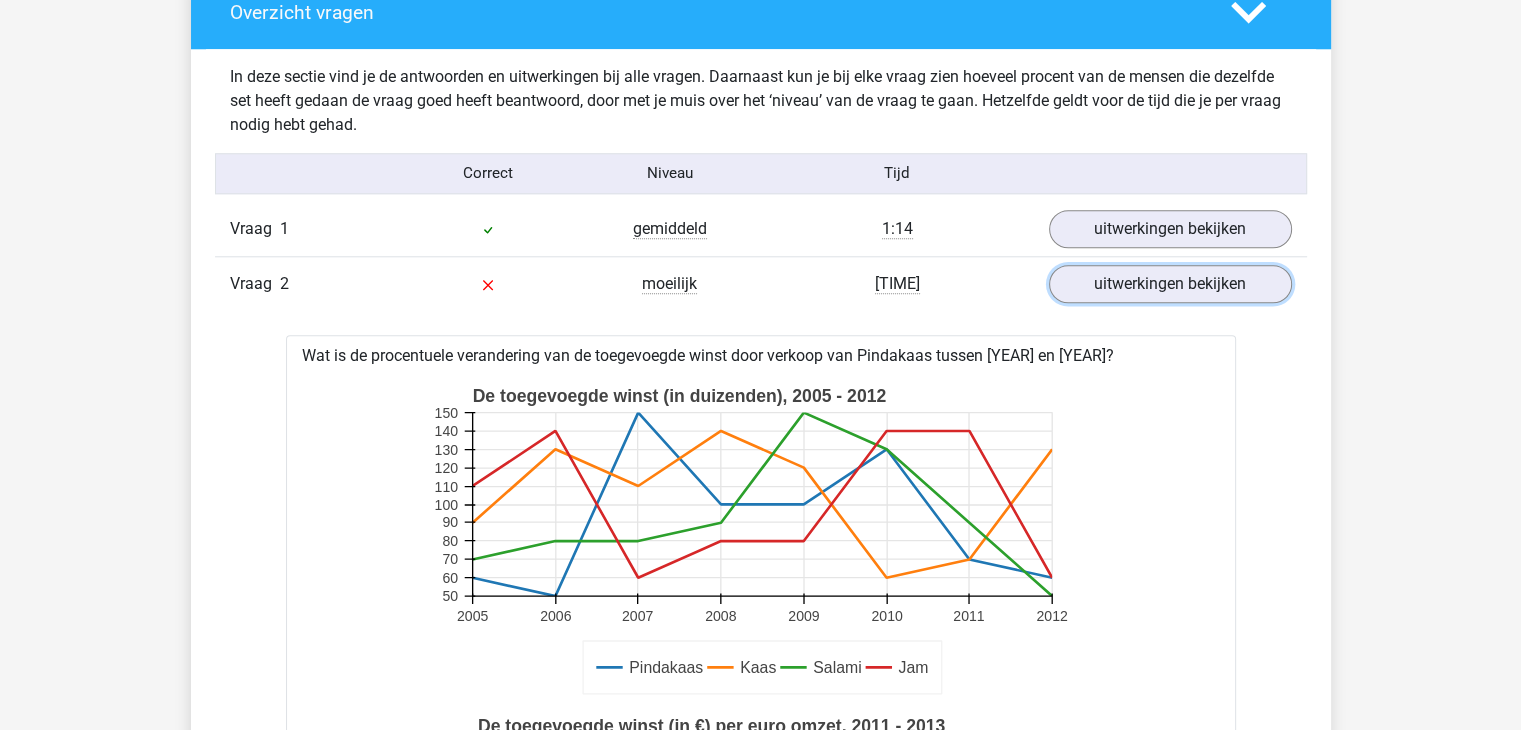 scroll, scrollTop: 2055, scrollLeft: 0, axis: vertical 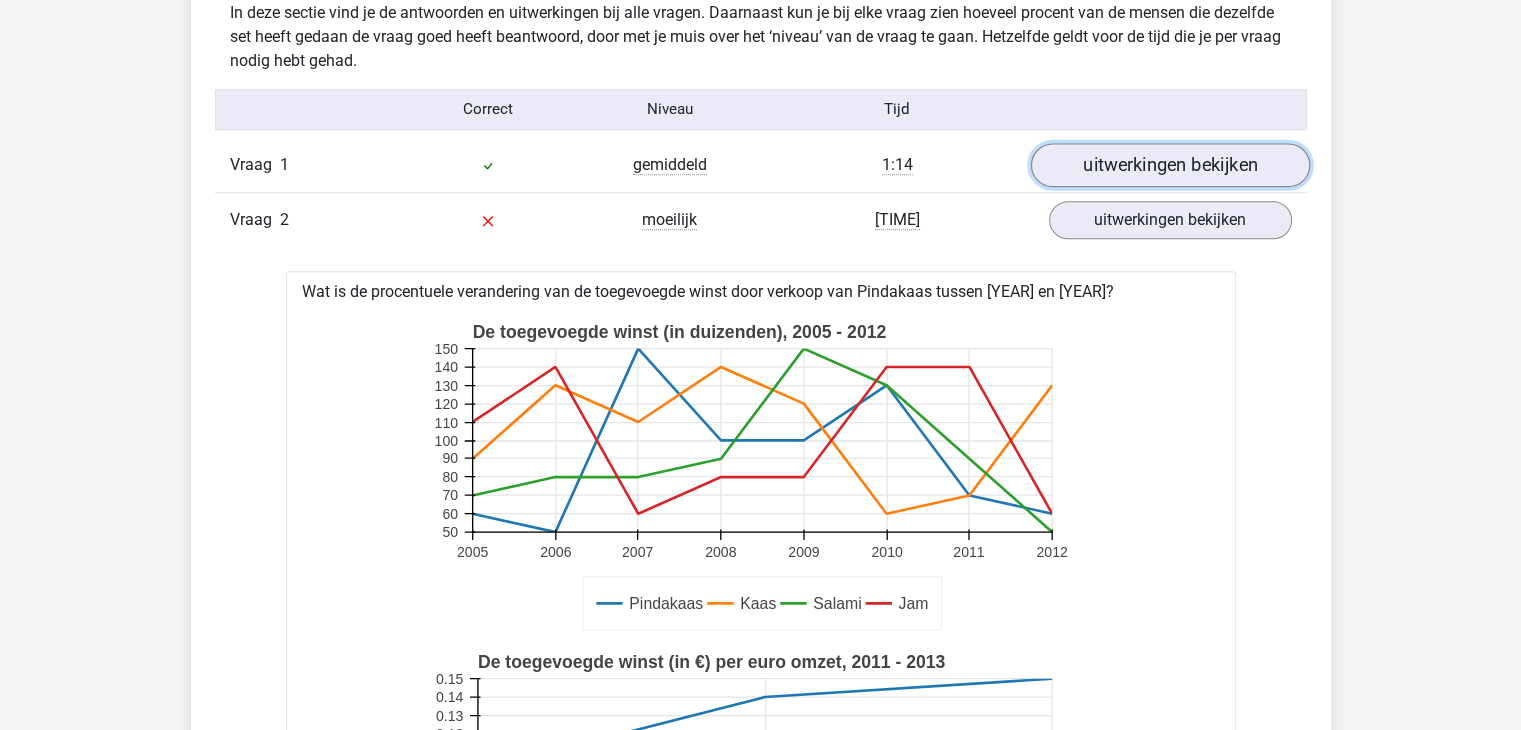 click on "uitwerkingen bekijken" at bounding box center (1169, 165) 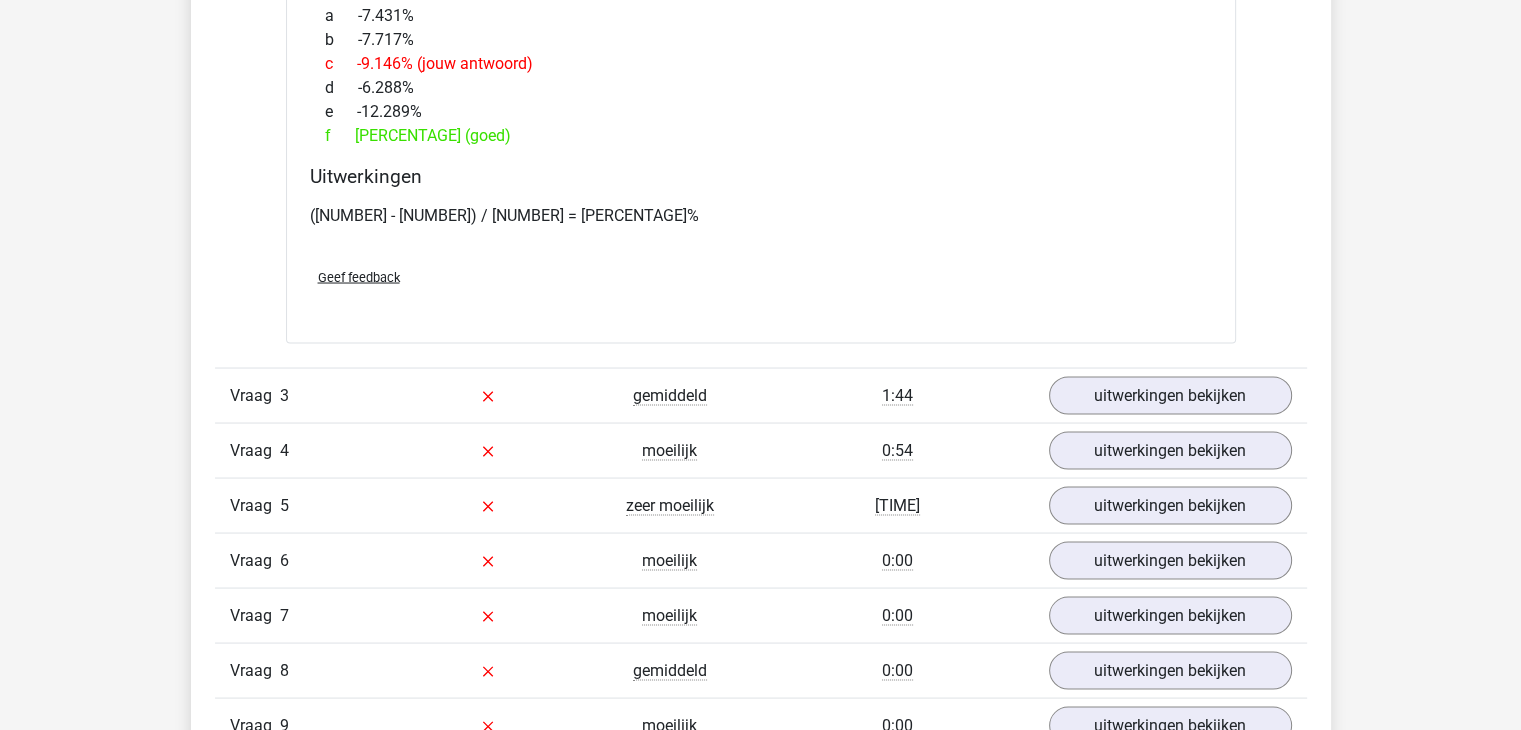 scroll, scrollTop: 3716, scrollLeft: 0, axis: vertical 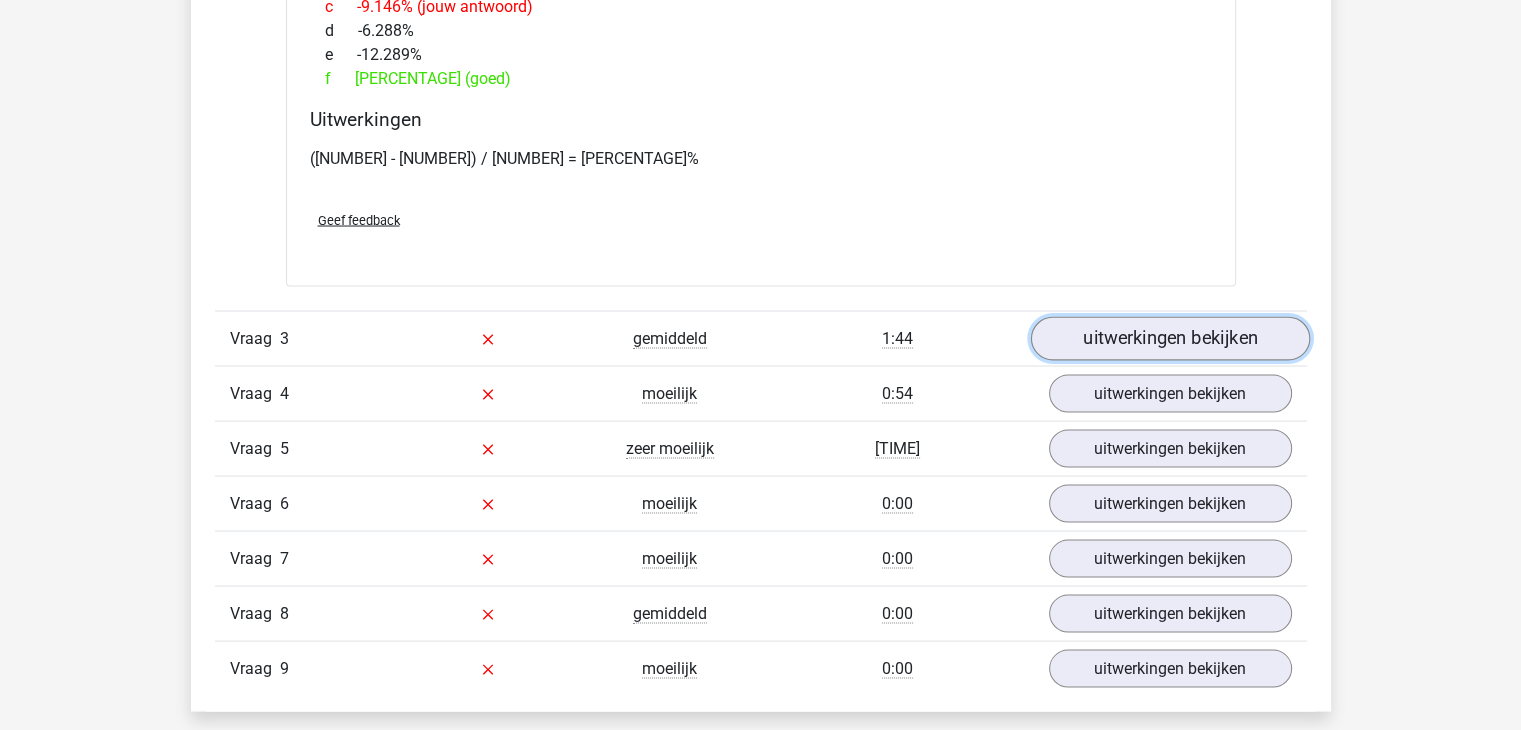click on "uitwerkingen bekijken" at bounding box center (1169, 338) 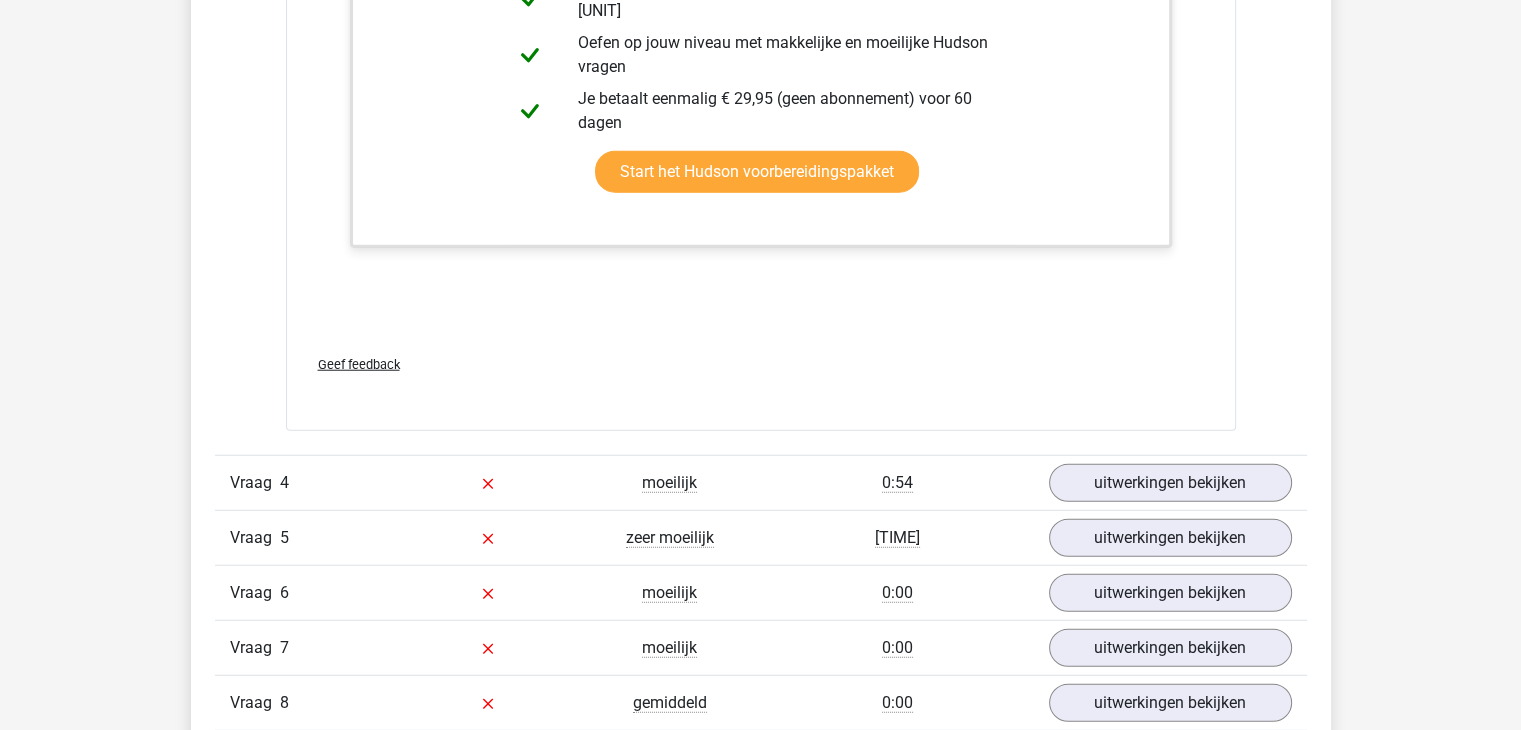 scroll, scrollTop: 5152, scrollLeft: 0, axis: vertical 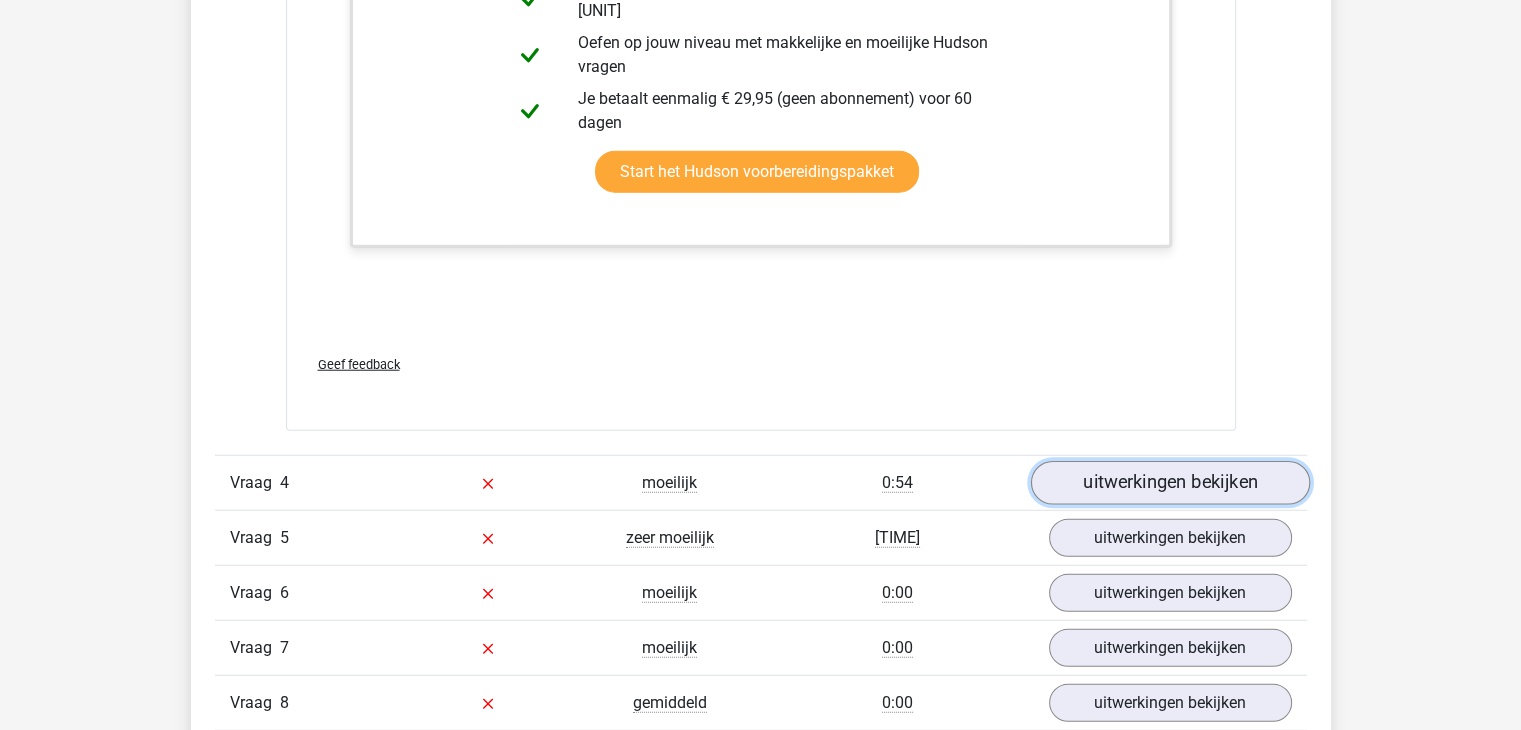 click on "uitwerkingen bekijken" at bounding box center [1169, 484] 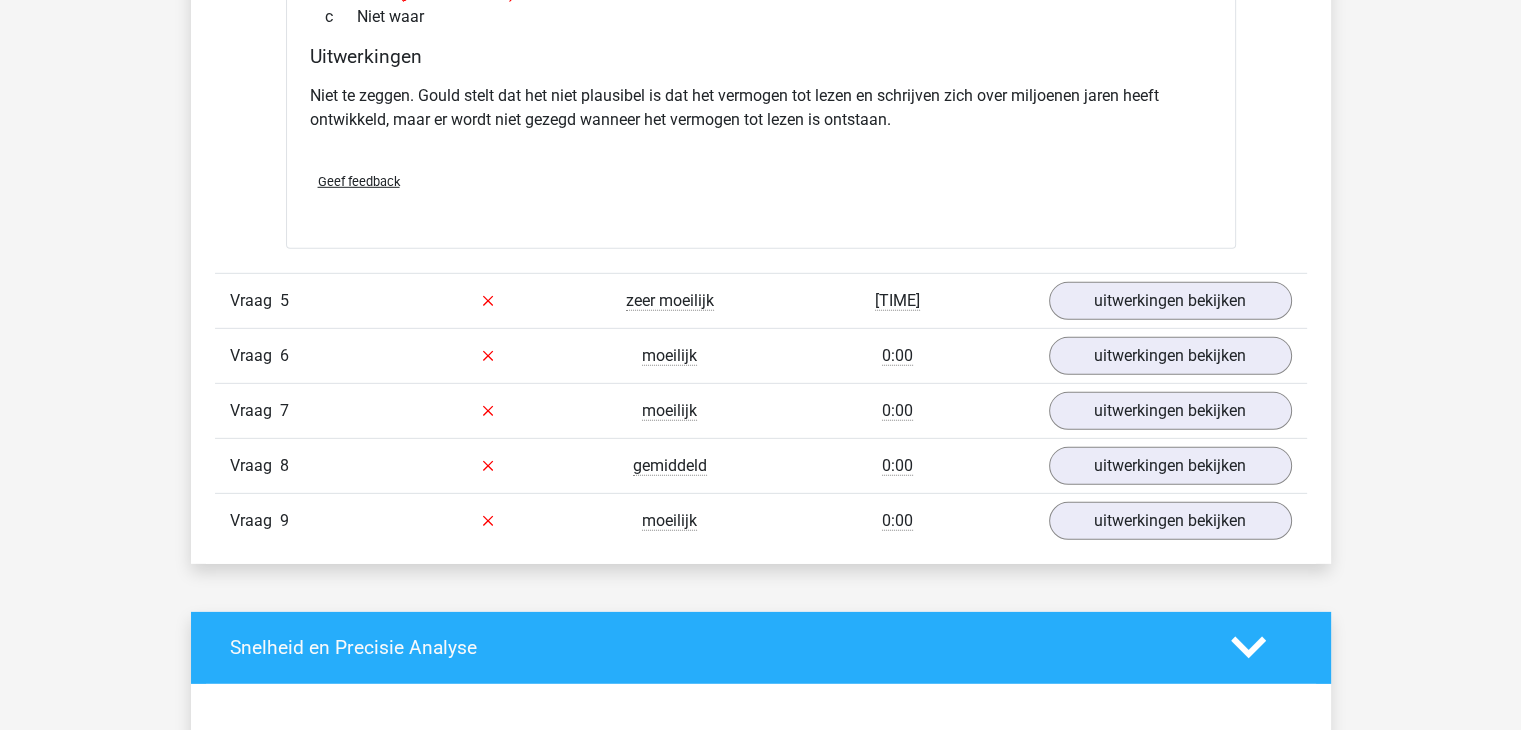 scroll, scrollTop: 6007, scrollLeft: 0, axis: vertical 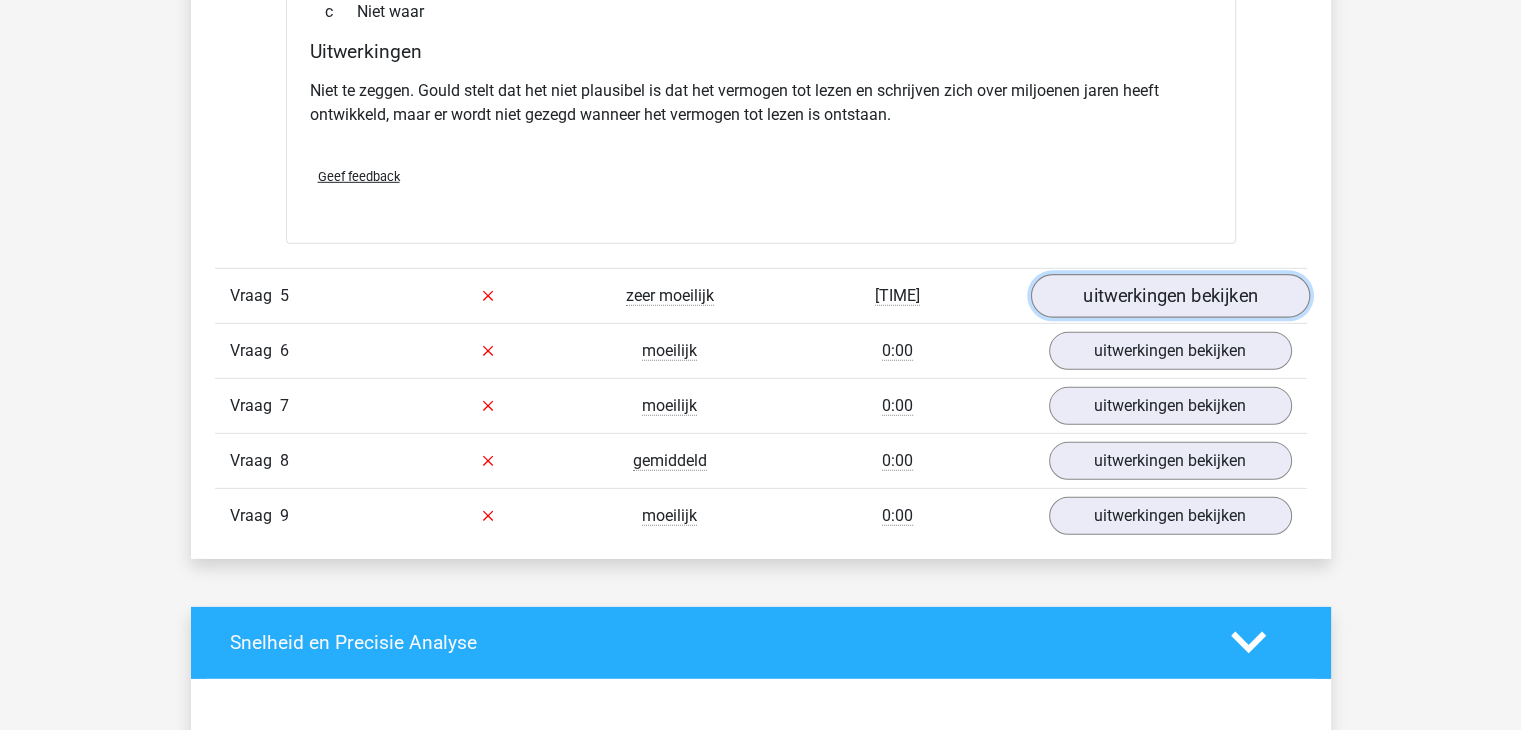 click on "uitwerkingen bekijken" at bounding box center [1169, 296] 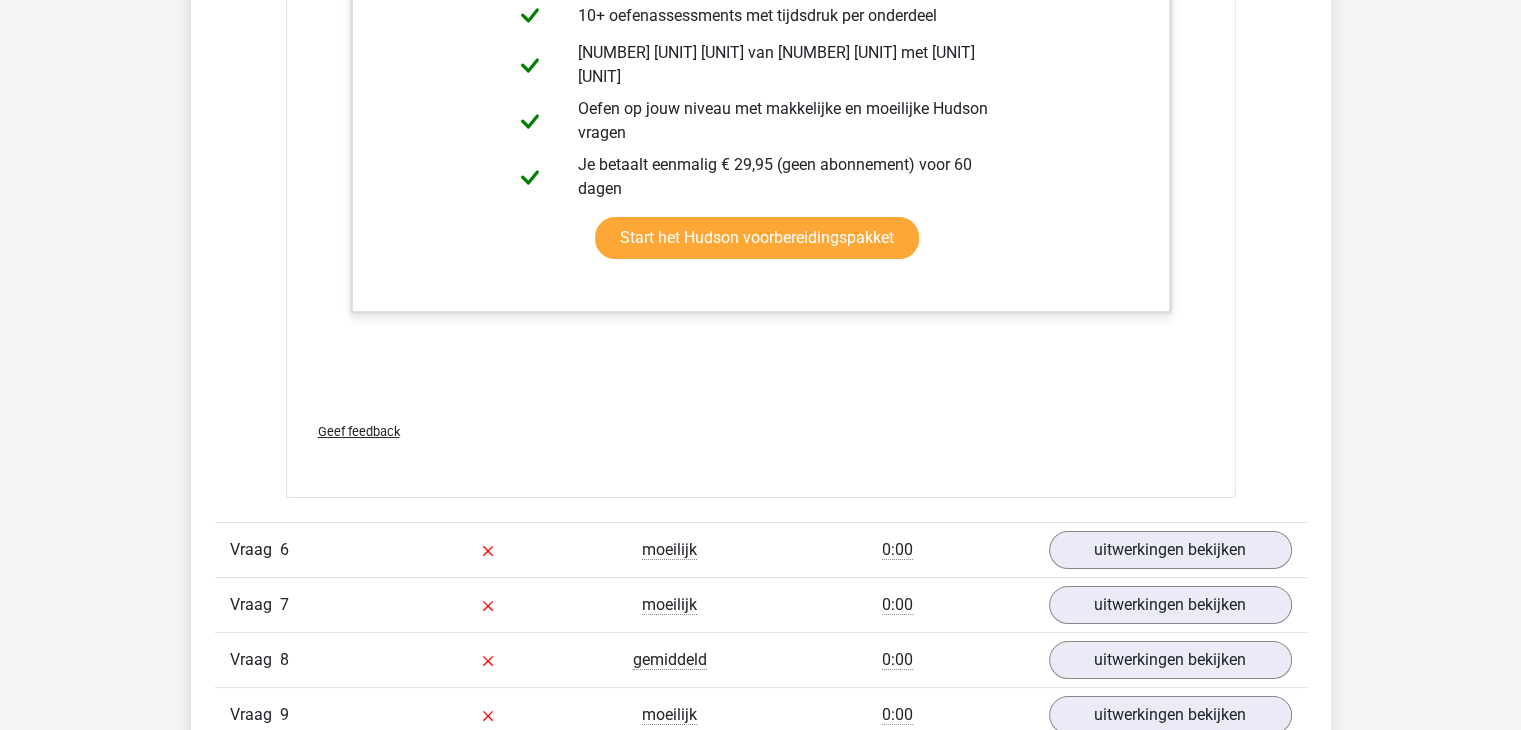 scroll, scrollTop: 7632, scrollLeft: 0, axis: vertical 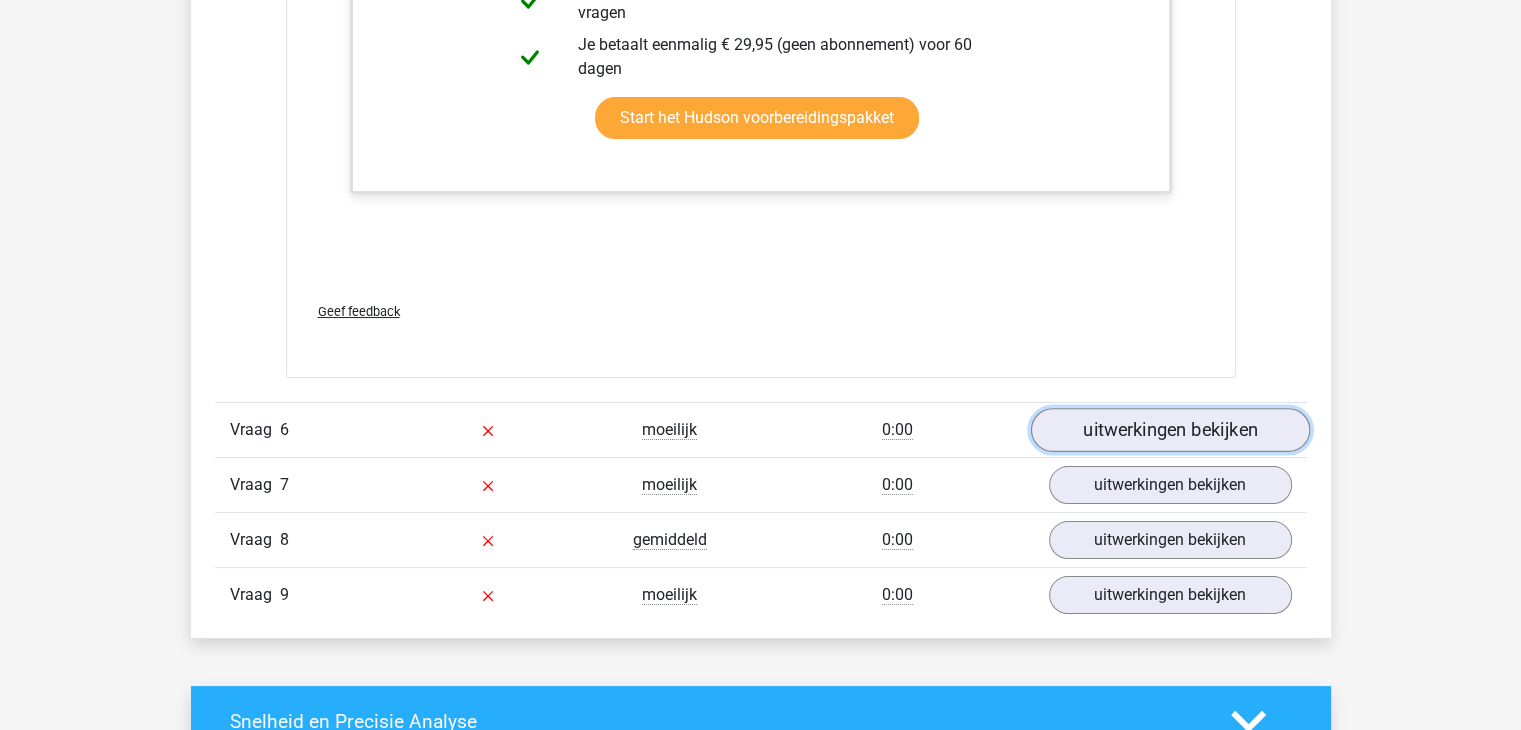 click on "uitwerkingen bekijken" at bounding box center (1169, 430) 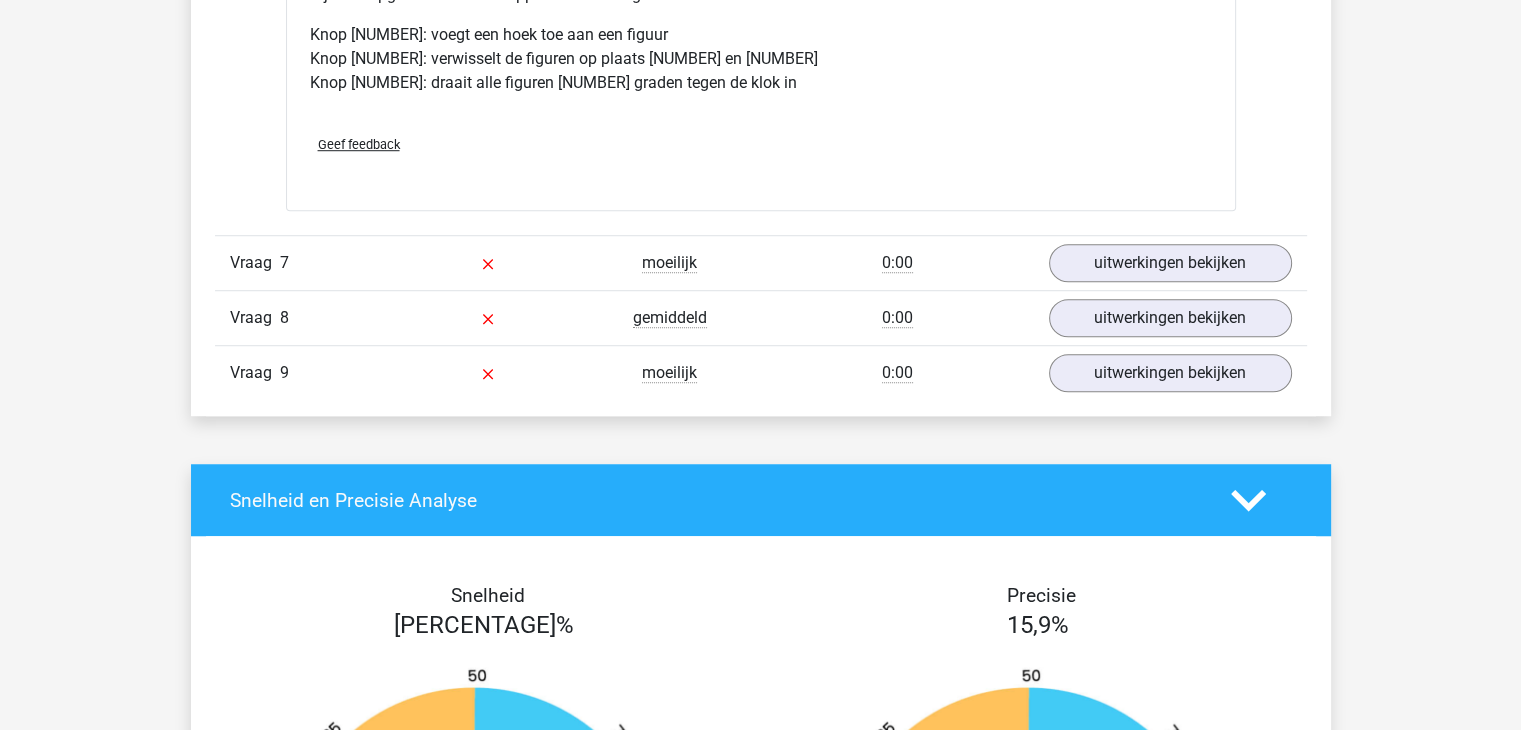 scroll, scrollTop: 8990, scrollLeft: 0, axis: vertical 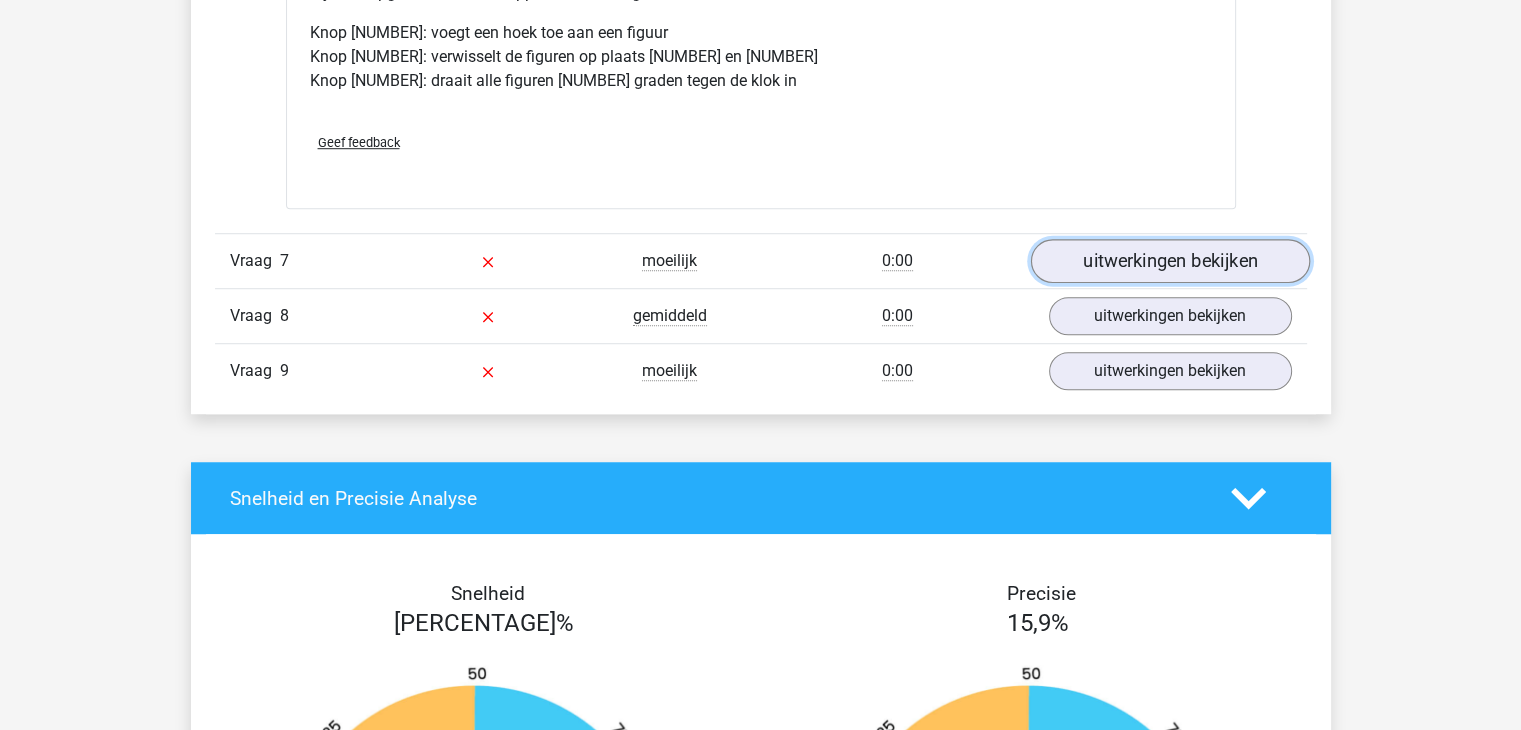 click on "uitwerkingen bekijken" at bounding box center [1169, 261] 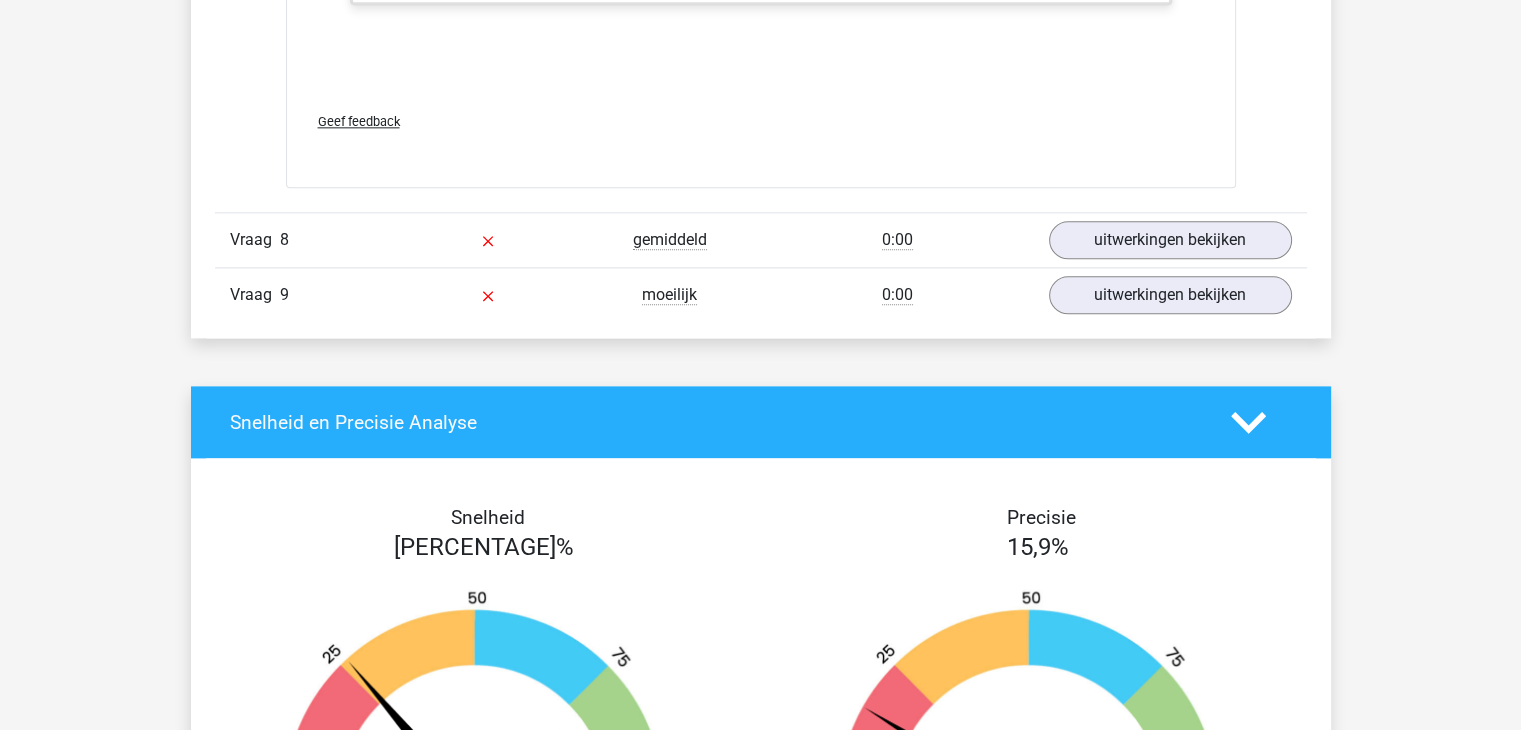 scroll, scrollTop: 10115, scrollLeft: 0, axis: vertical 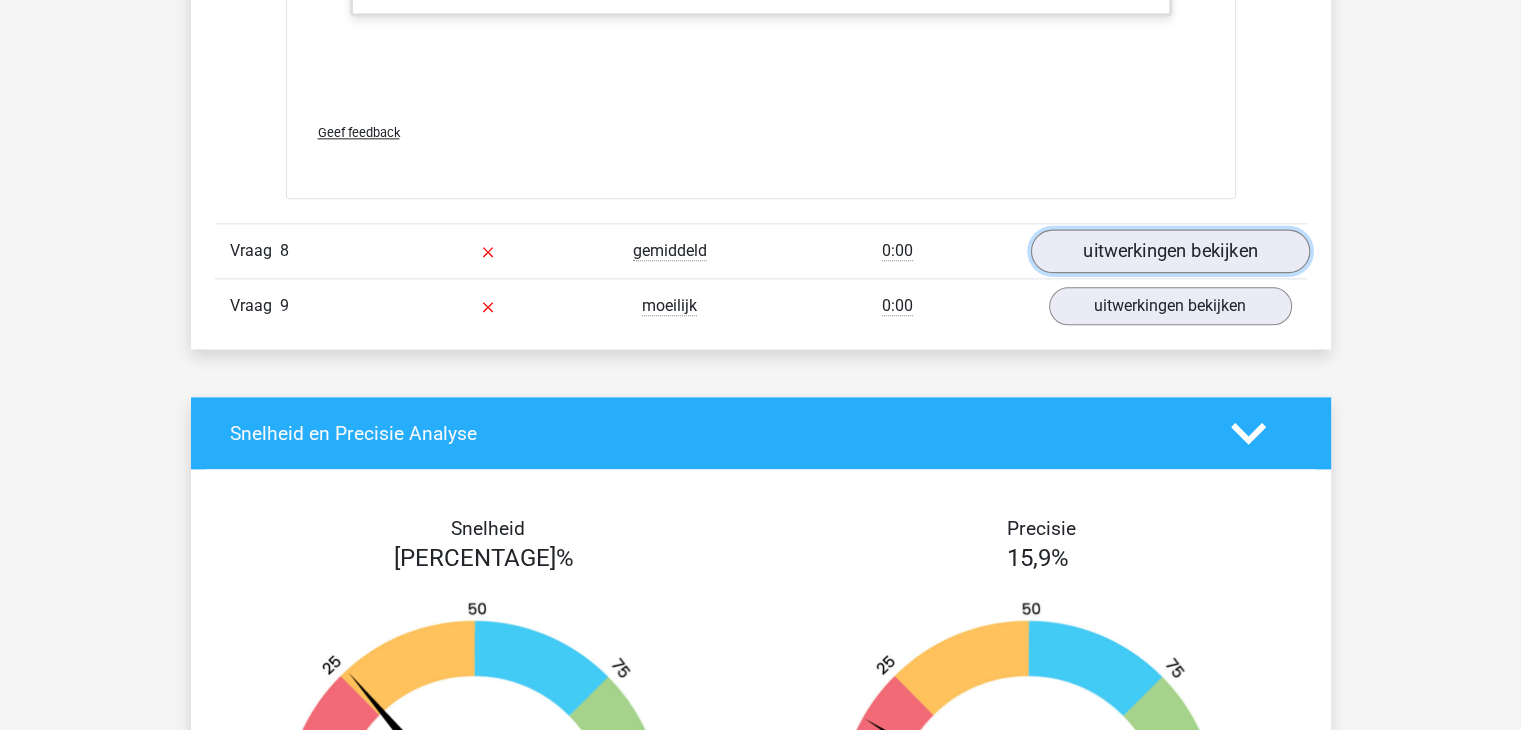 click on "uitwerkingen bekijken" at bounding box center [1169, 251] 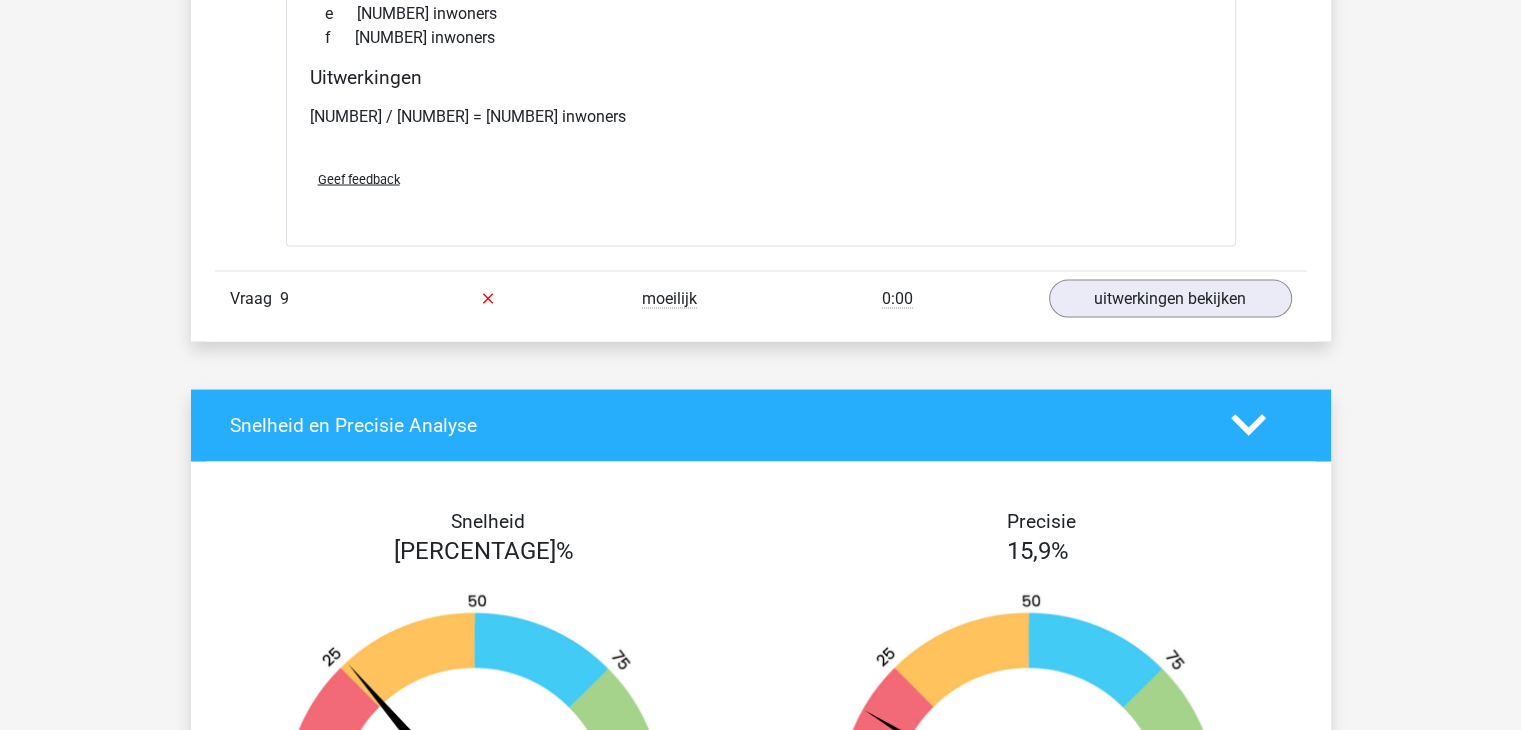 scroll, scrollTop: 11228, scrollLeft: 0, axis: vertical 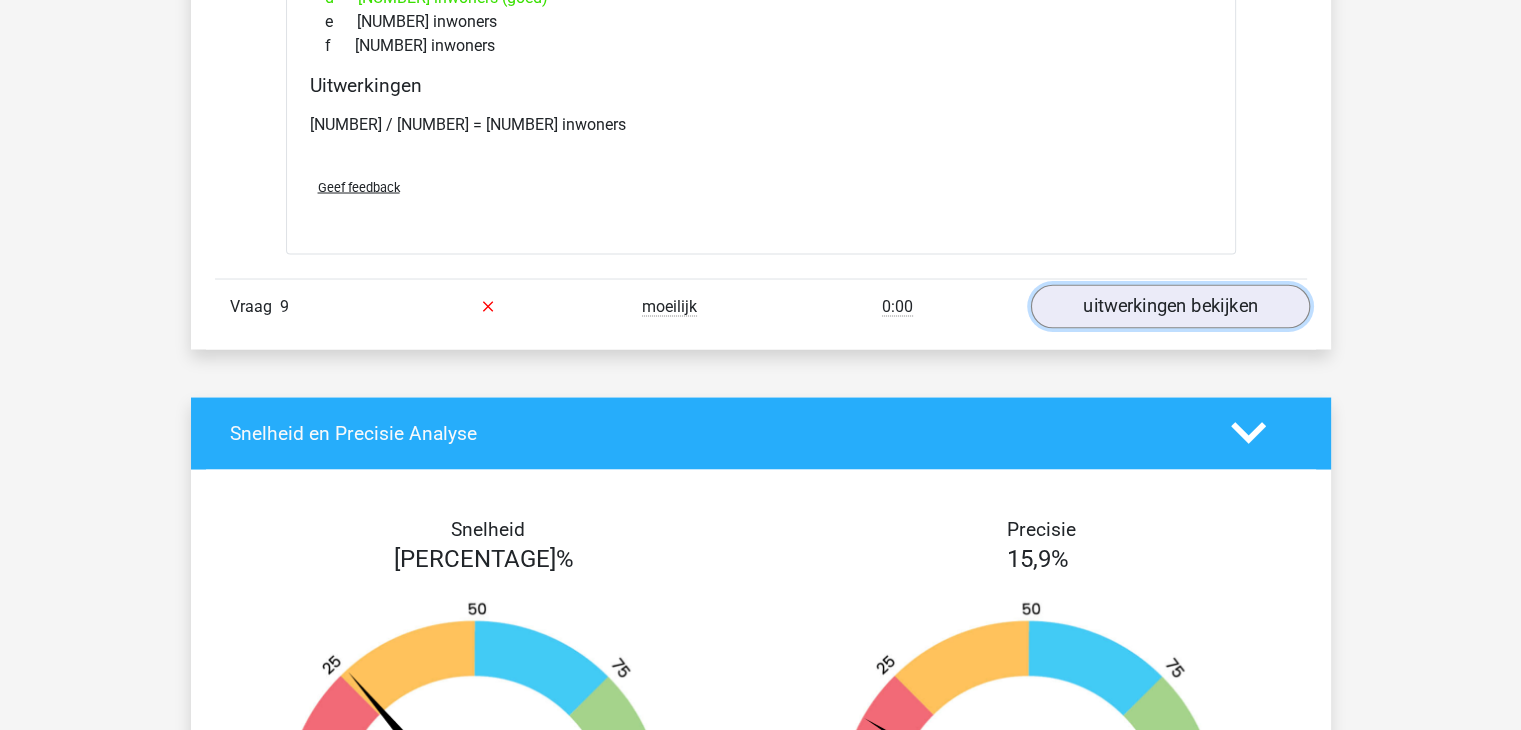 click on "uitwerkingen bekijken" at bounding box center (1169, 306) 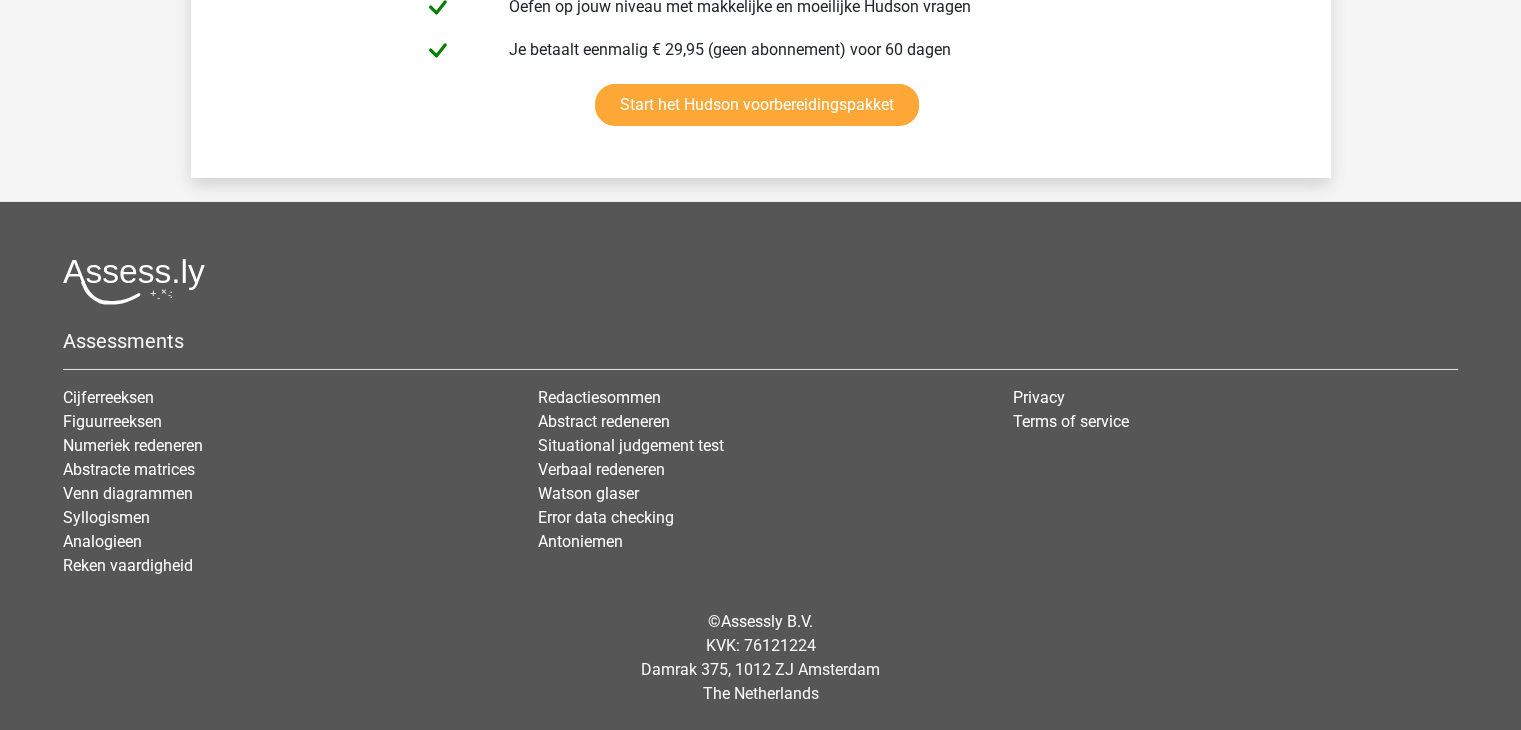 scroll, scrollTop: 14512, scrollLeft: 0, axis: vertical 